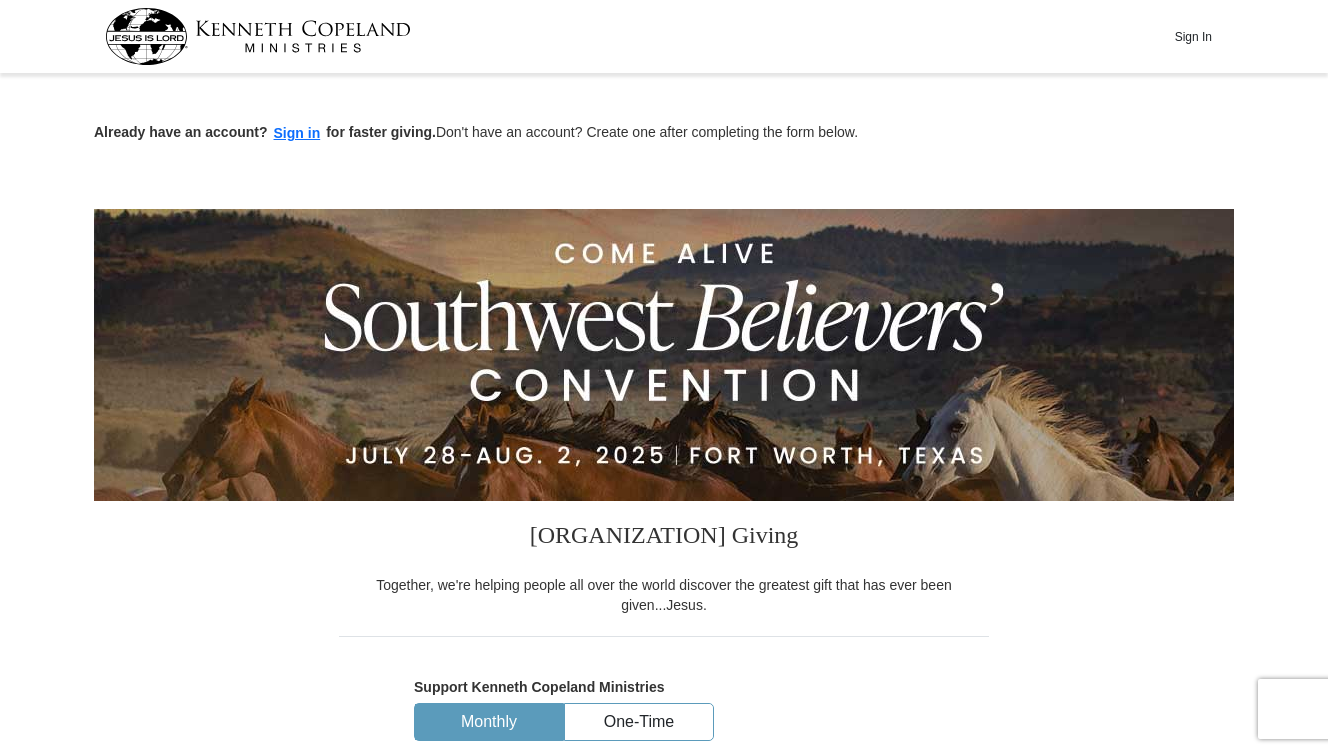 scroll, scrollTop: 2476, scrollLeft: 0, axis: vertical 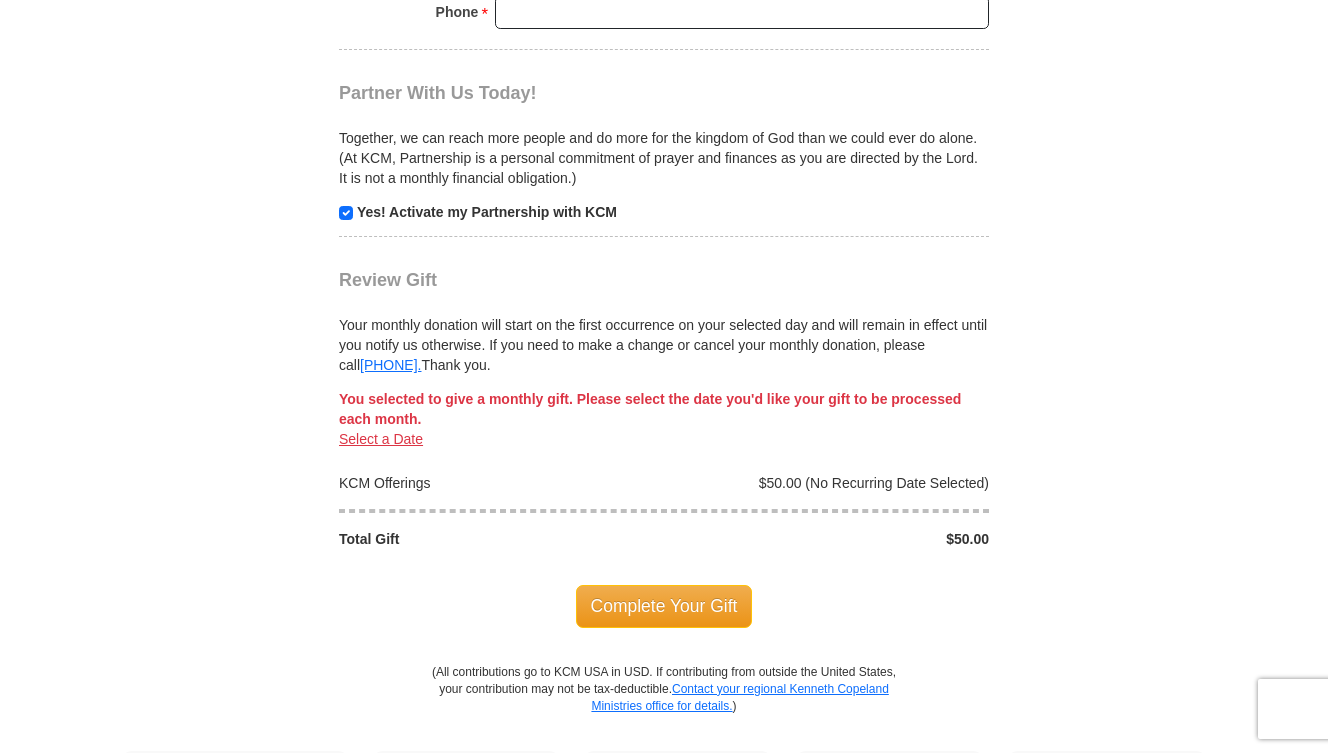 click on "Yes! Activate my Partnership with KCM" at bounding box center [487, 212] 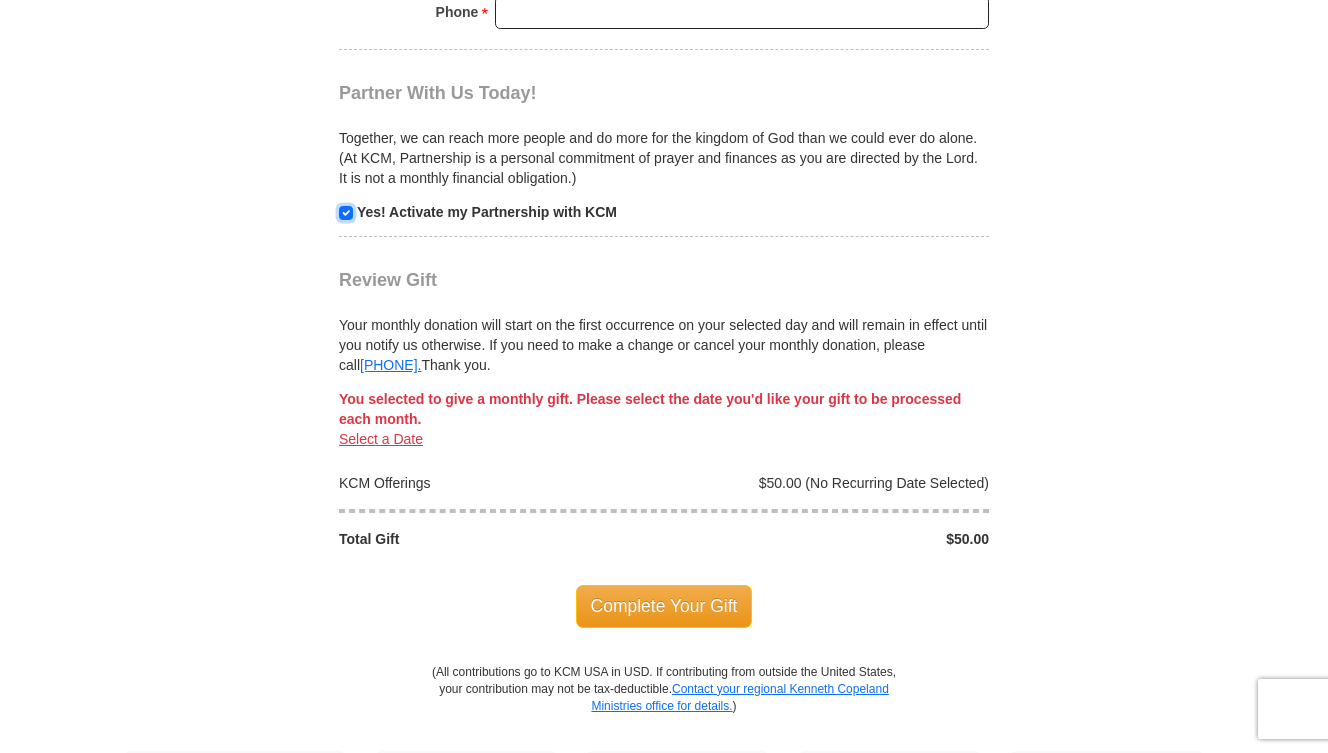 click at bounding box center [346, 213] 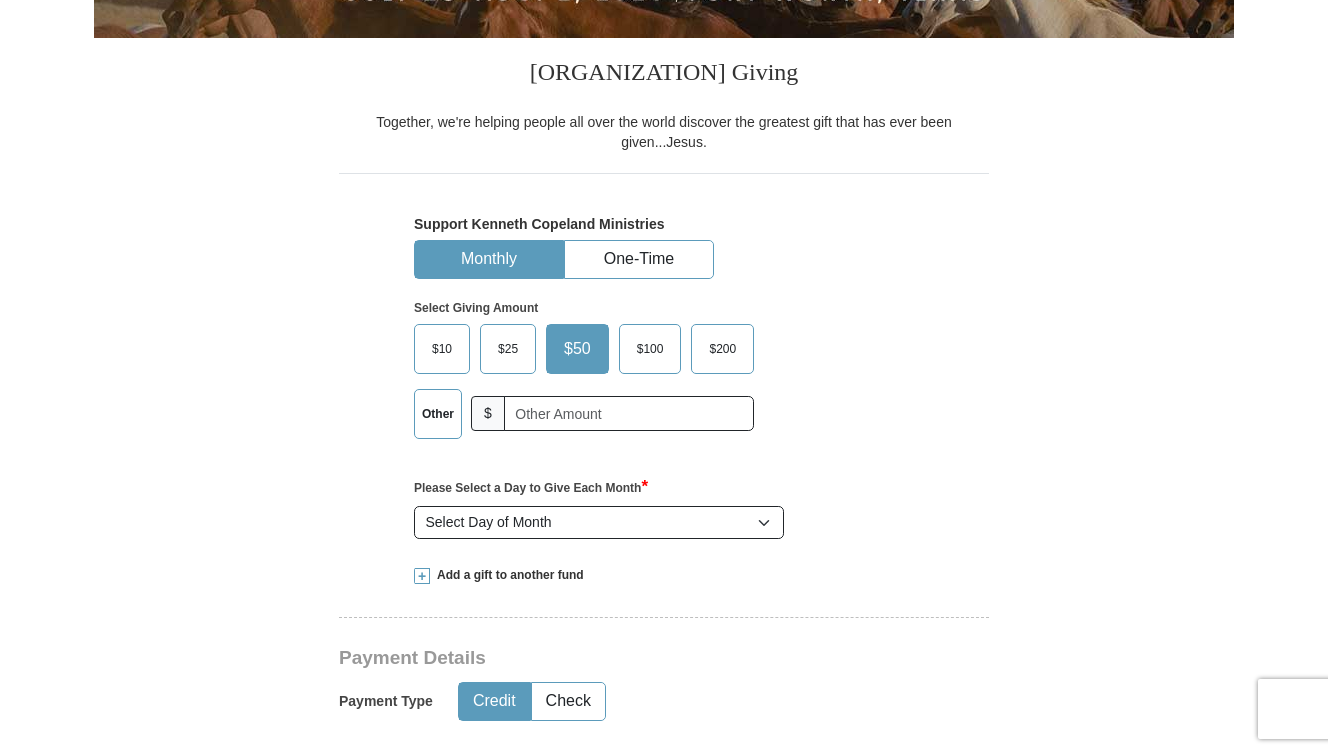 scroll, scrollTop: 588, scrollLeft: 0, axis: vertical 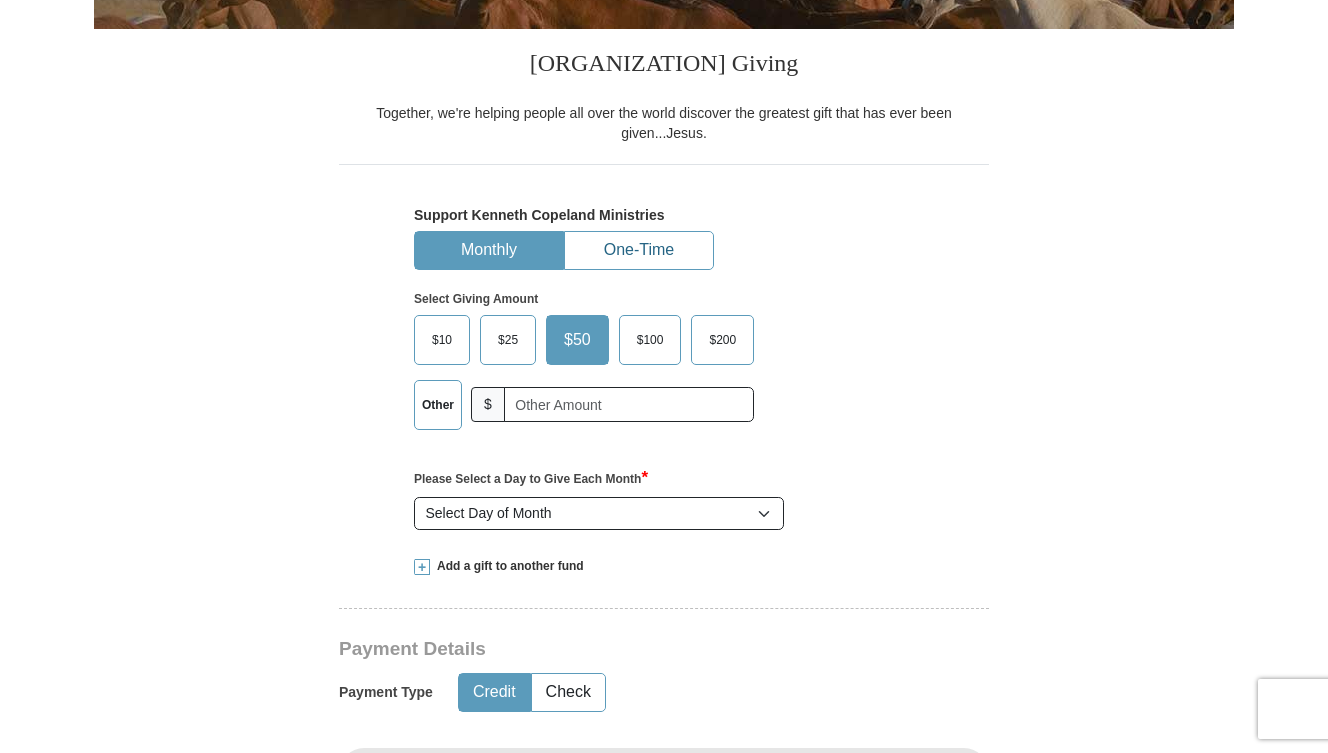 click on "One-Time" at bounding box center [639, 250] 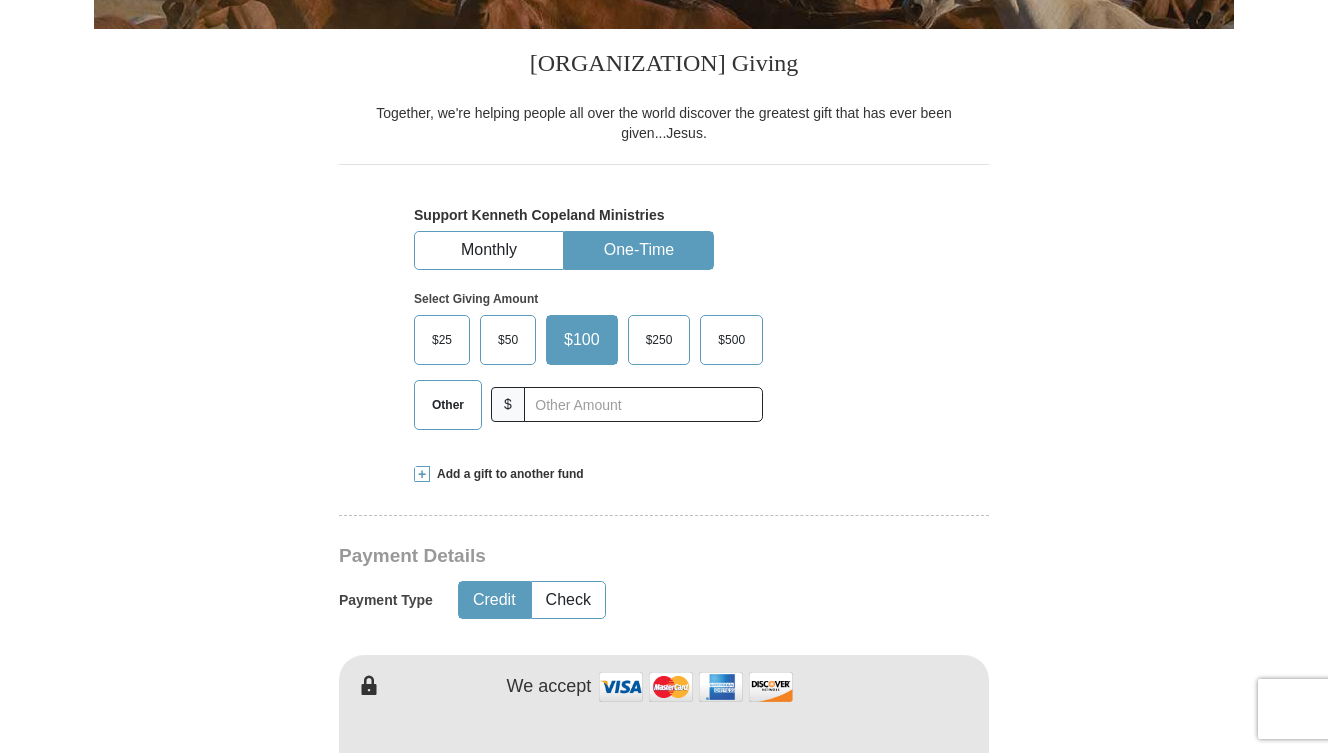 click on "Other" at bounding box center (448, 405) 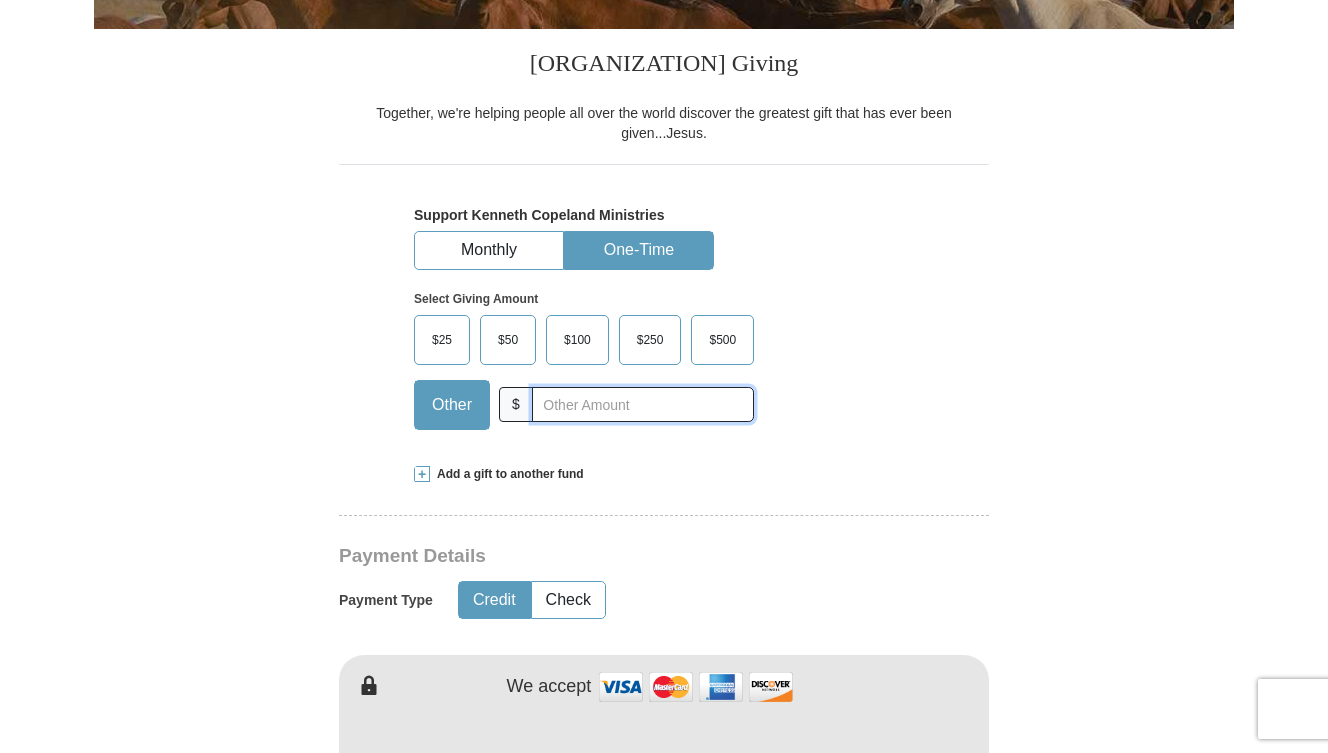 click at bounding box center (643, 404) 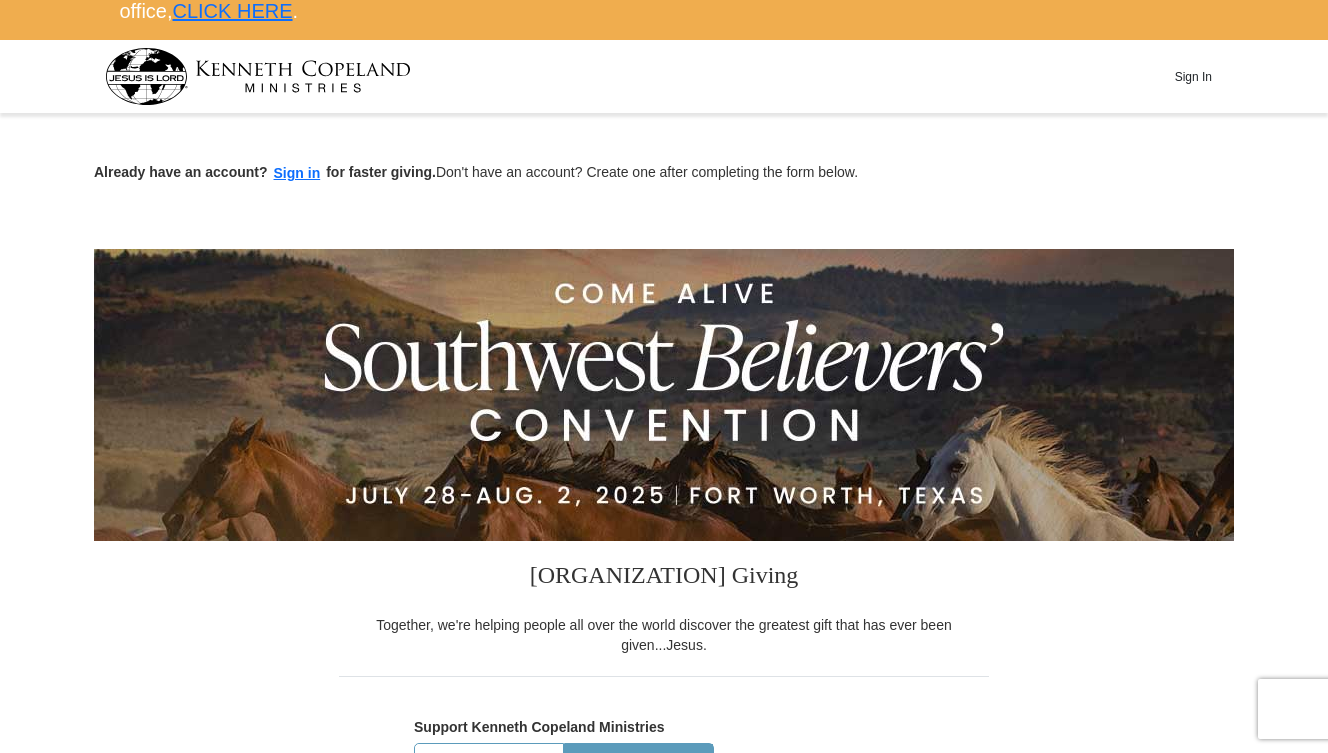 scroll, scrollTop: 0, scrollLeft: 0, axis: both 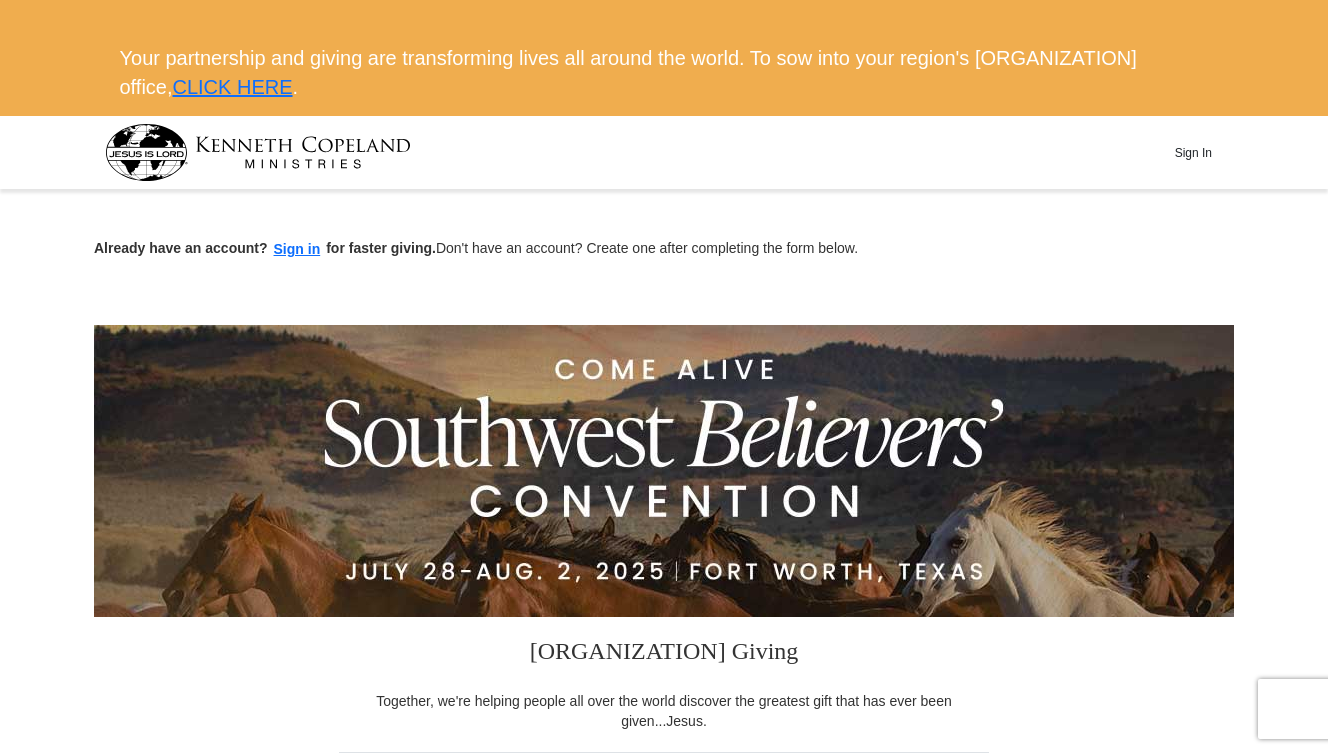 type on "23" 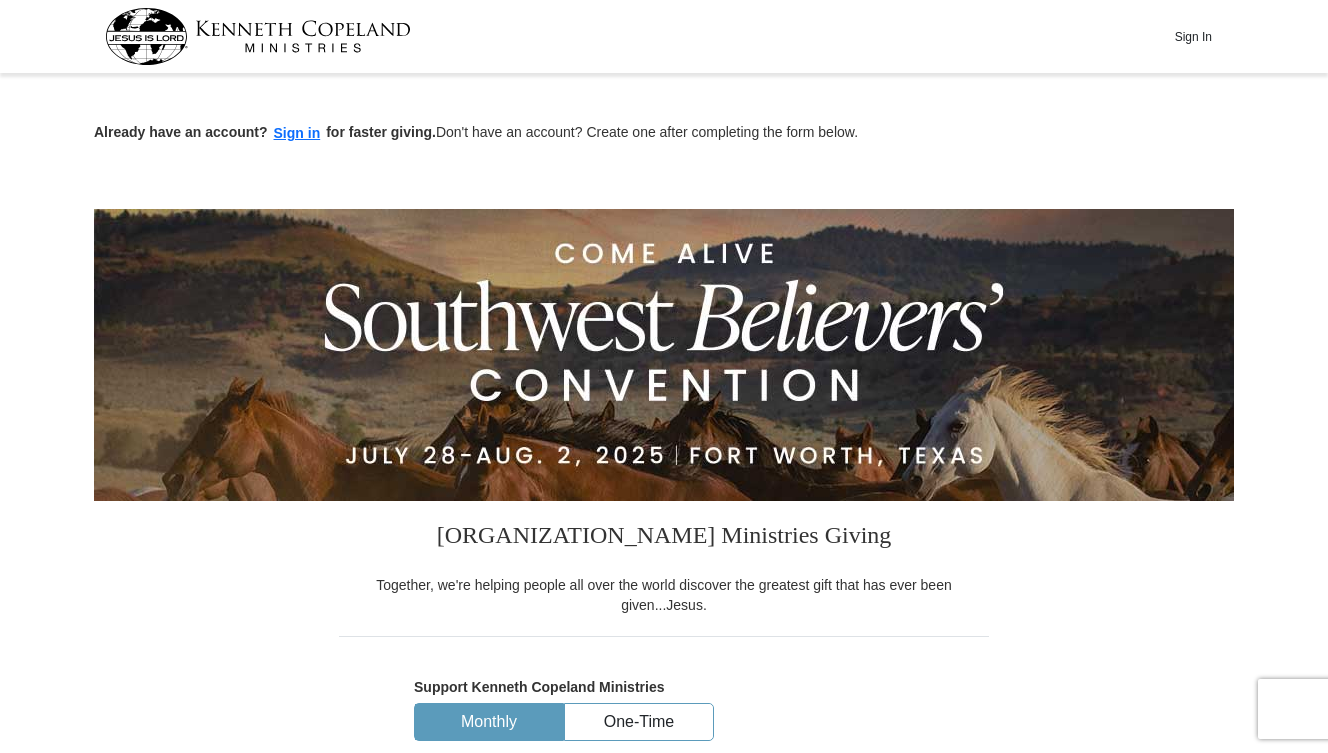 scroll, scrollTop: 0, scrollLeft: 0, axis: both 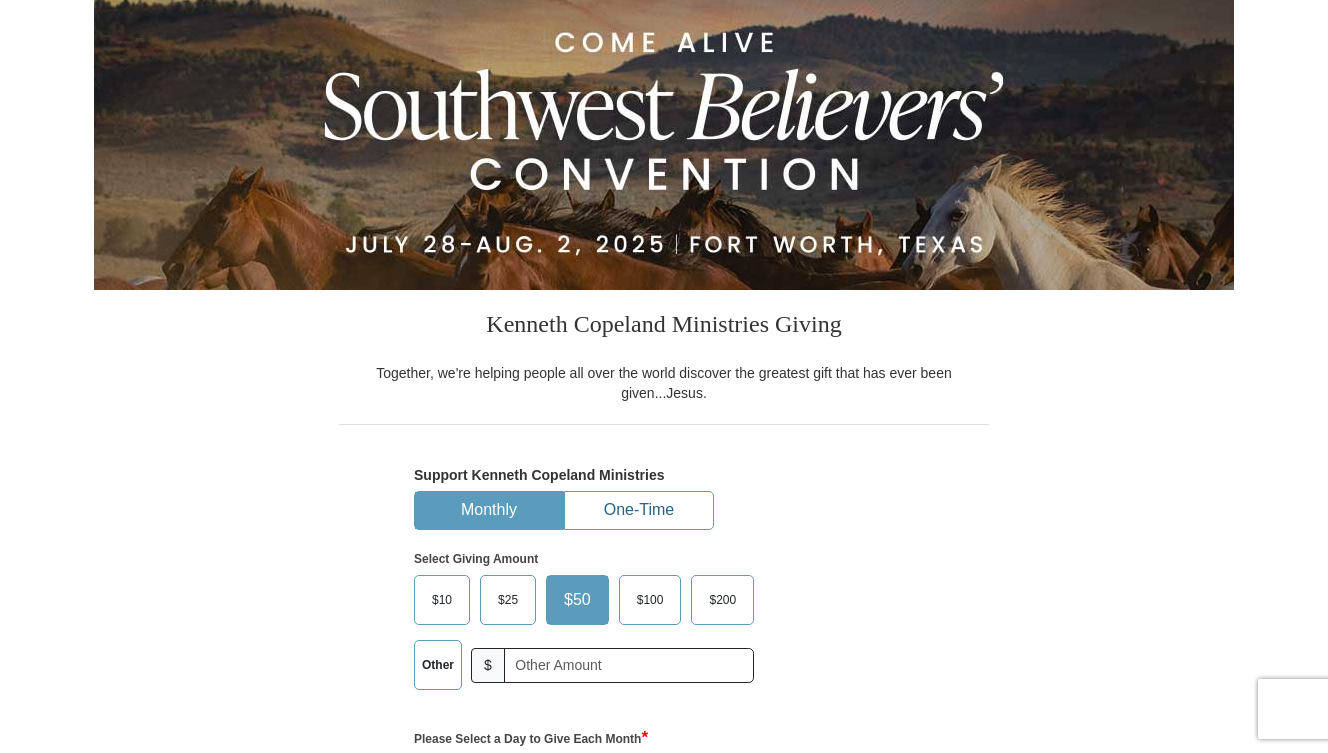 click on "One-Time" at bounding box center (639, 510) 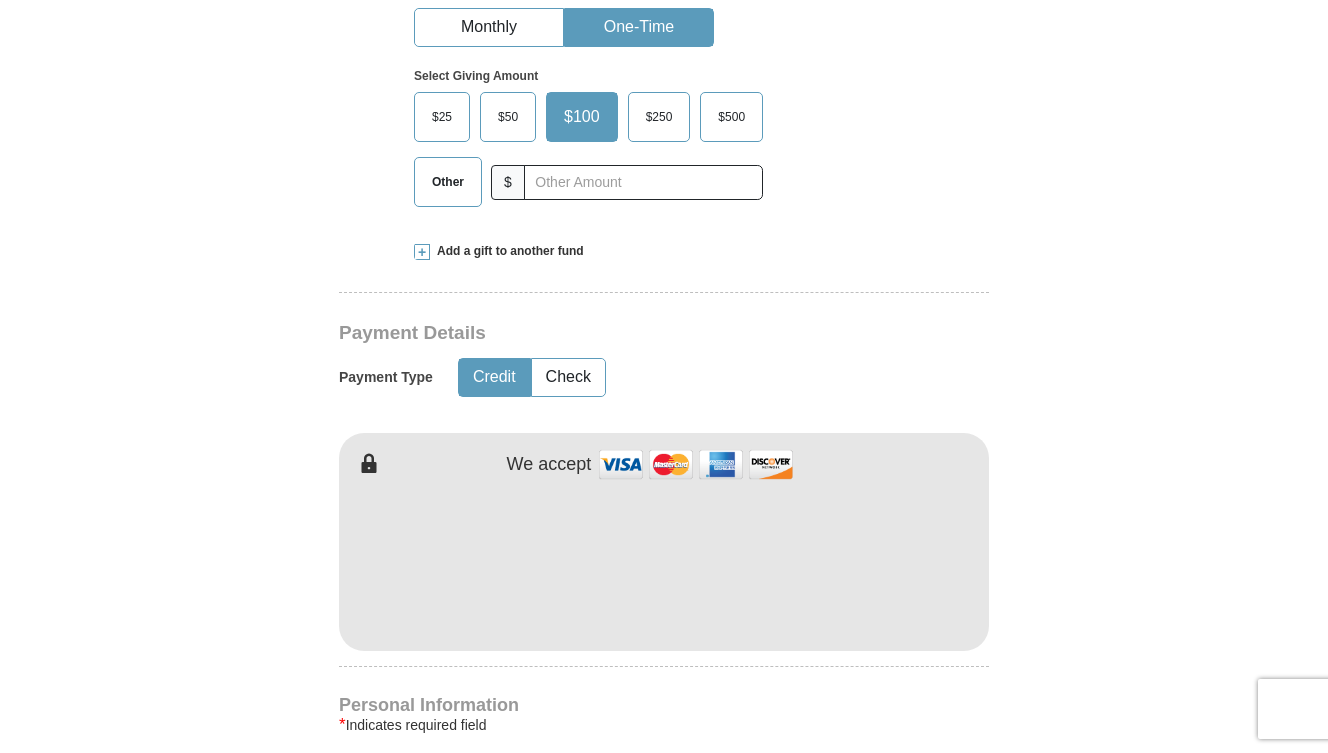 scroll, scrollTop: 787, scrollLeft: 0, axis: vertical 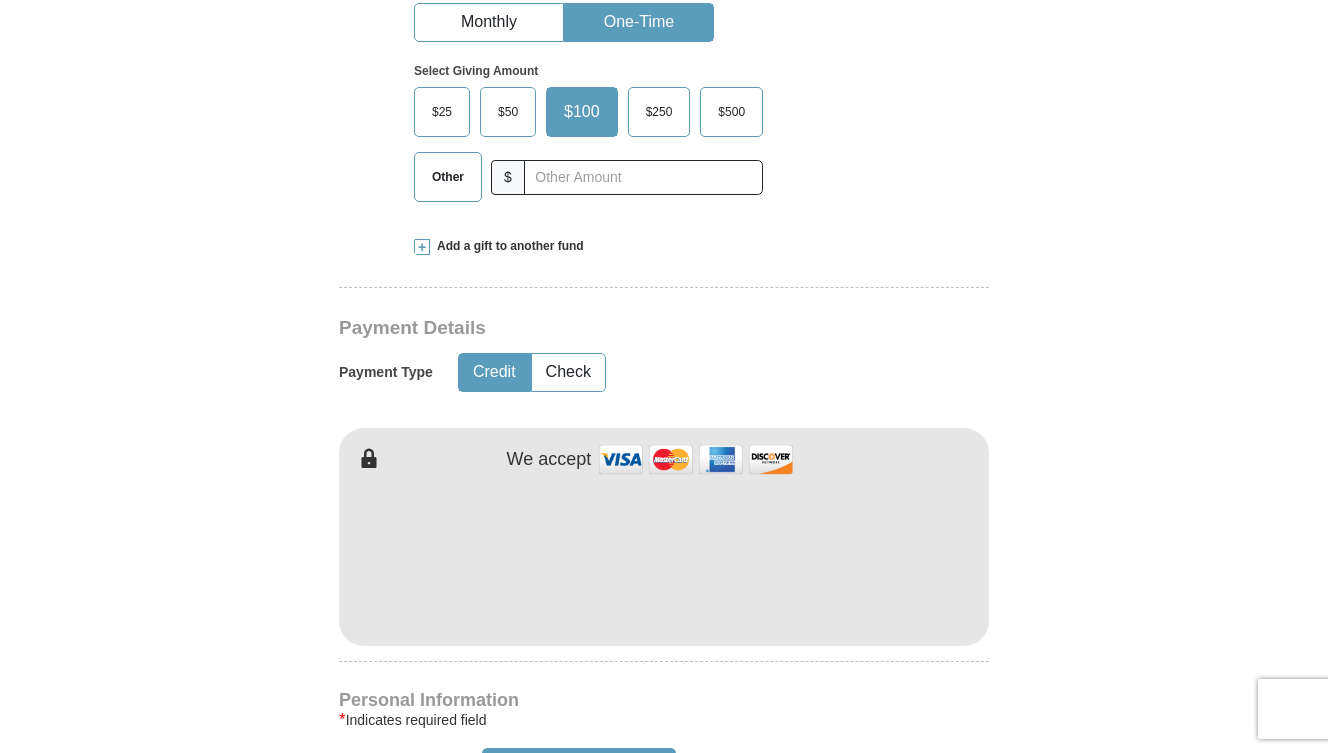 click on "Other" at bounding box center (448, 177) 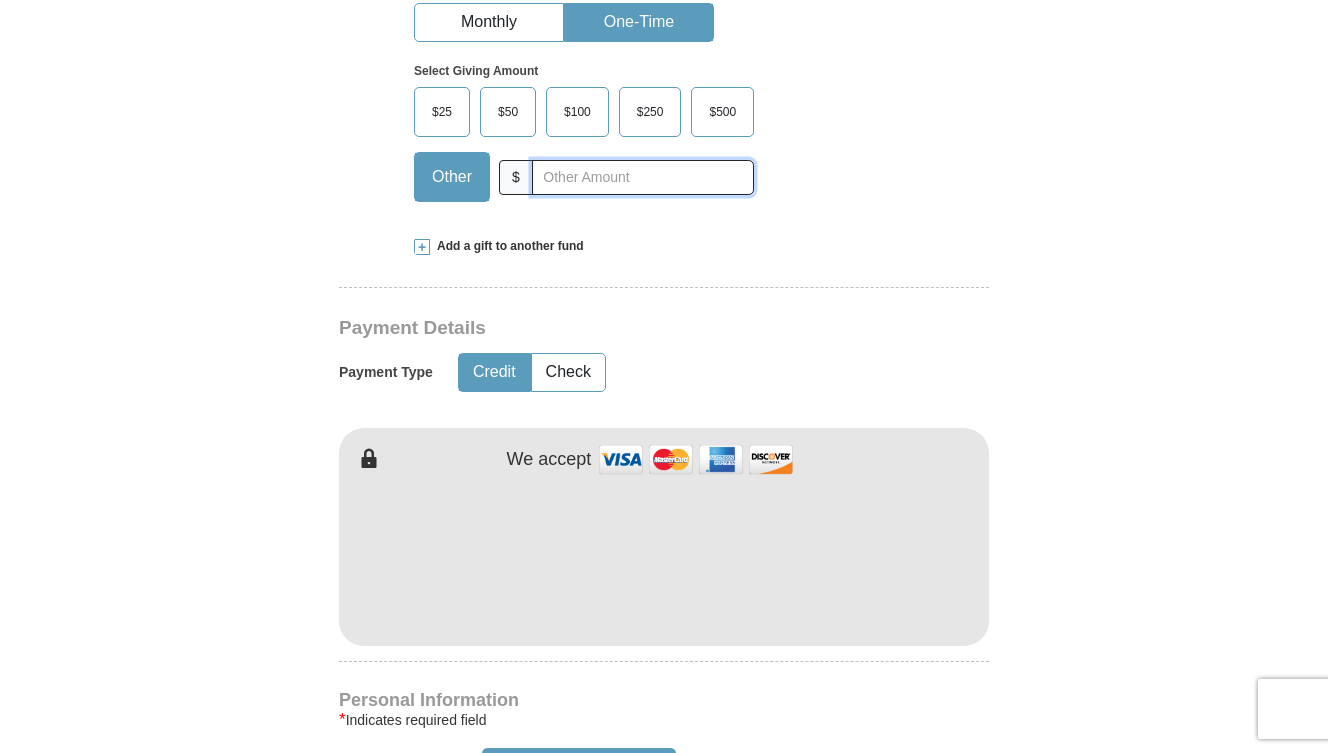 click at bounding box center (643, 177) 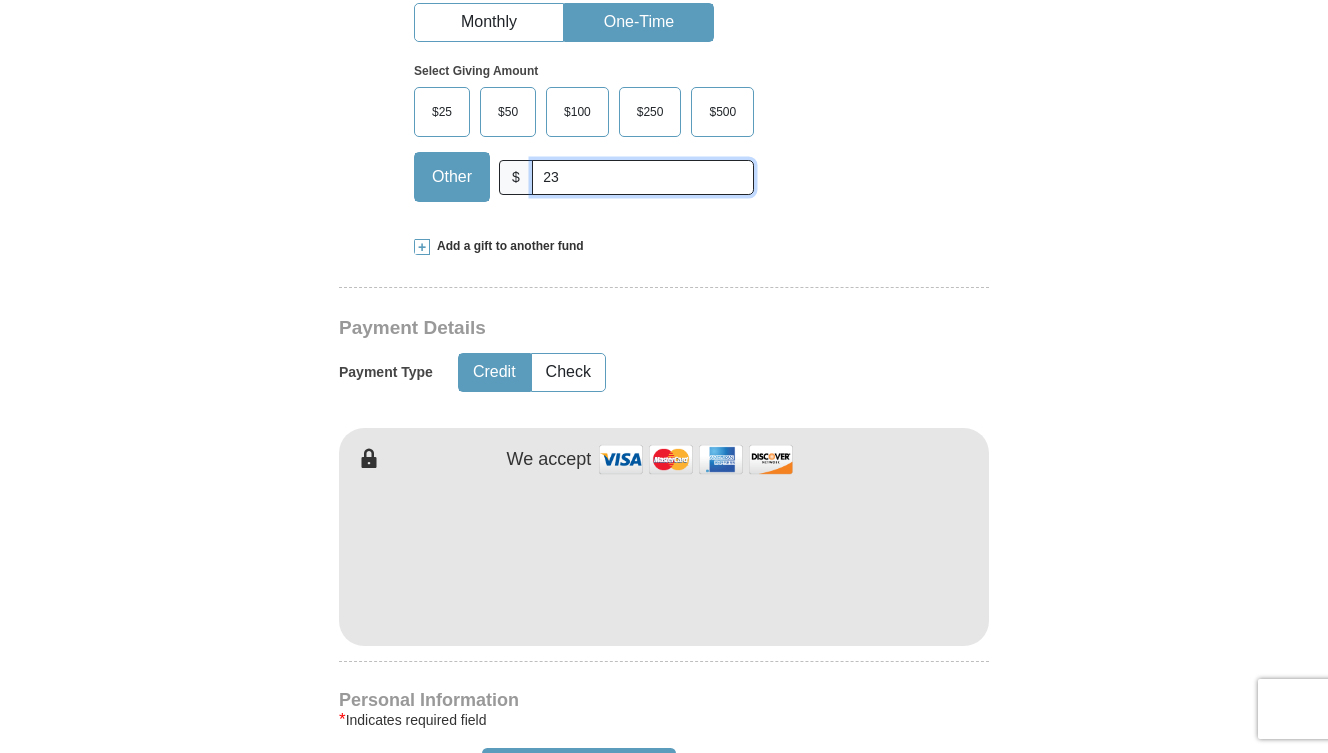 scroll, scrollTop: 794, scrollLeft: 0, axis: vertical 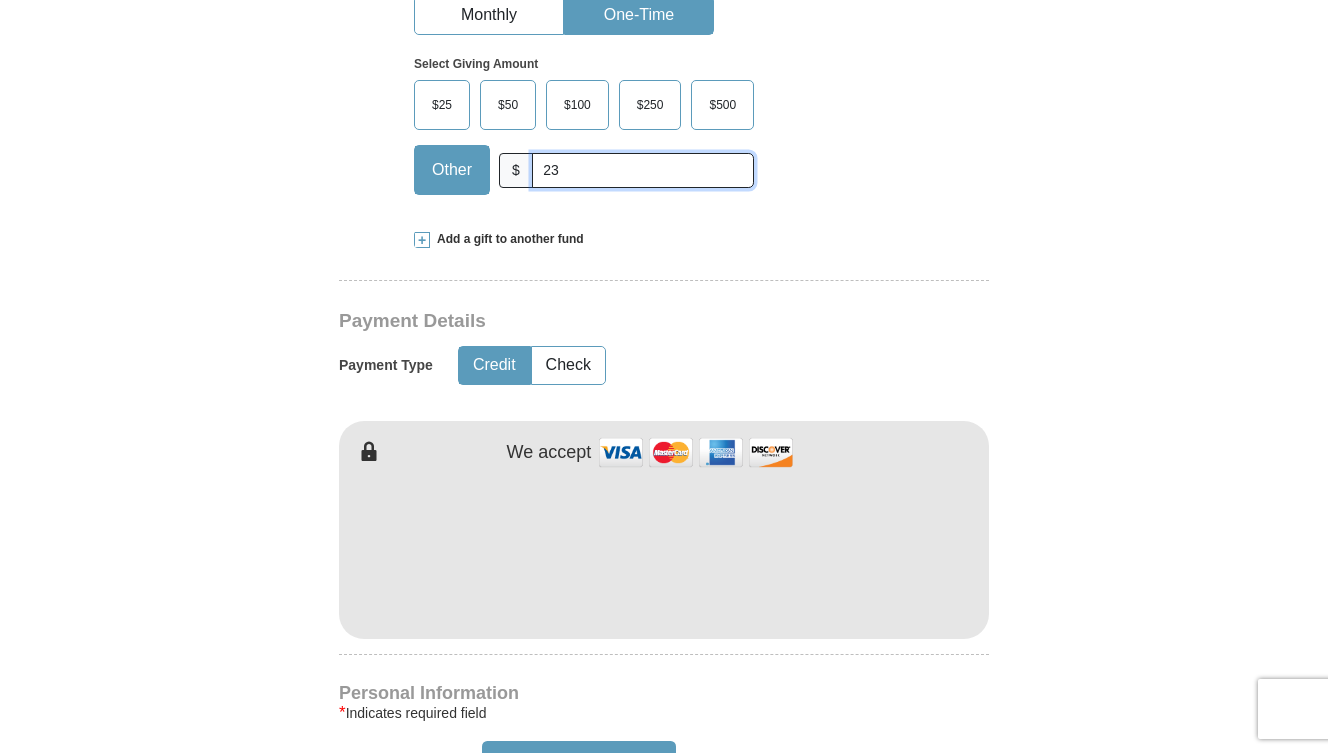 type on "23" 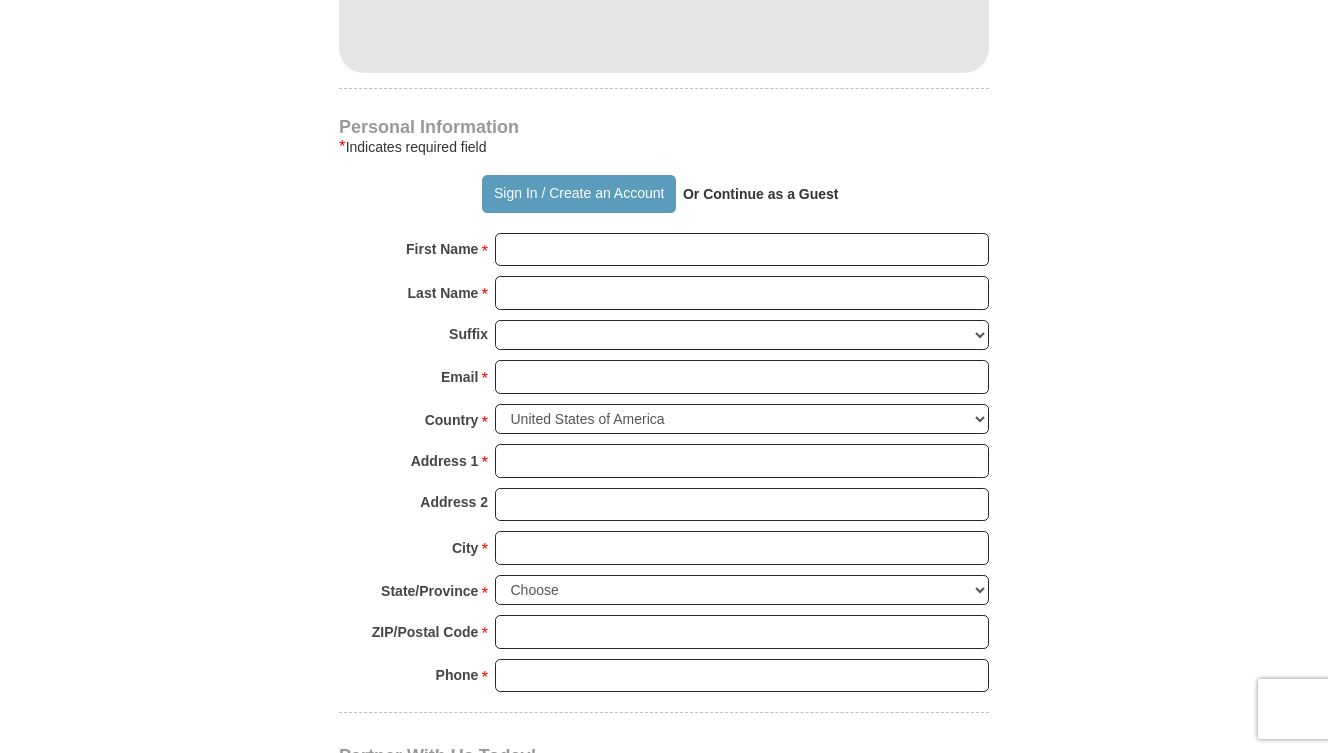 scroll, scrollTop: 1364, scrollLeft: 0, axis: vertical 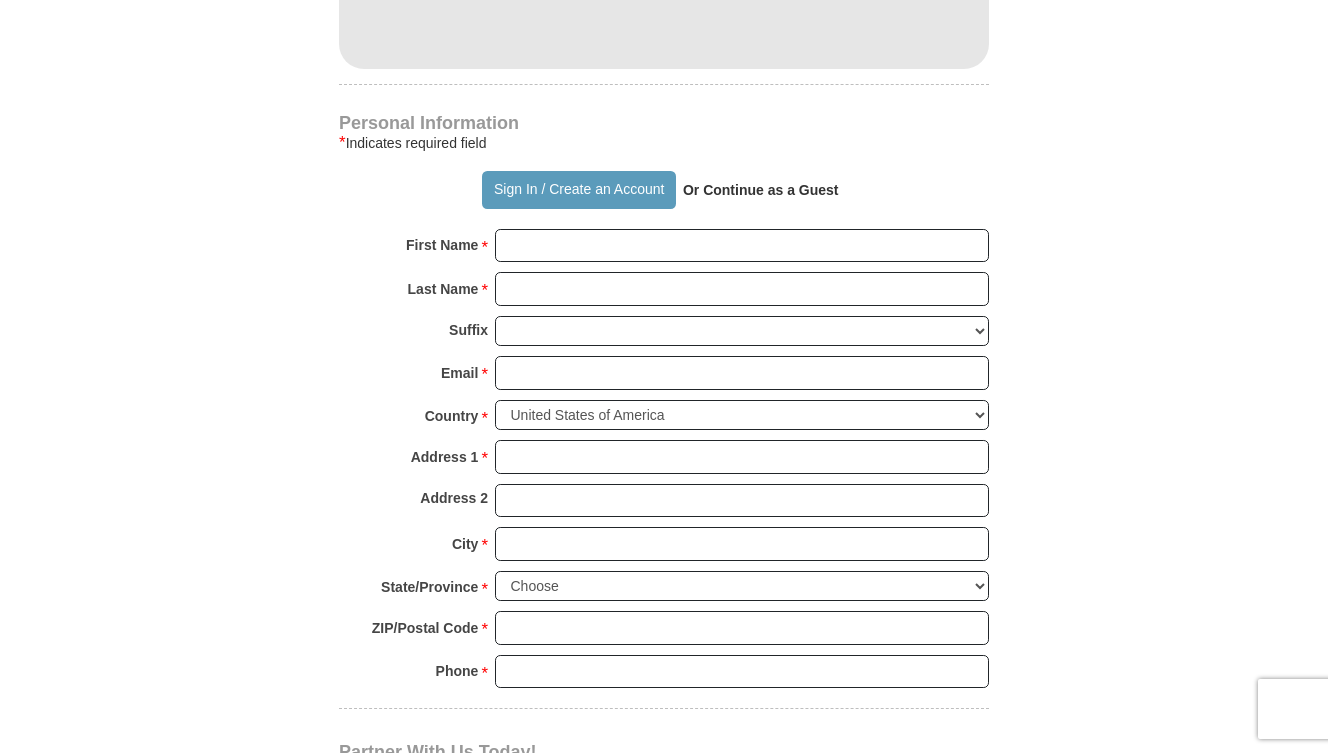 click on "Or Continue as a Guest" at bounding box center [761, 190] 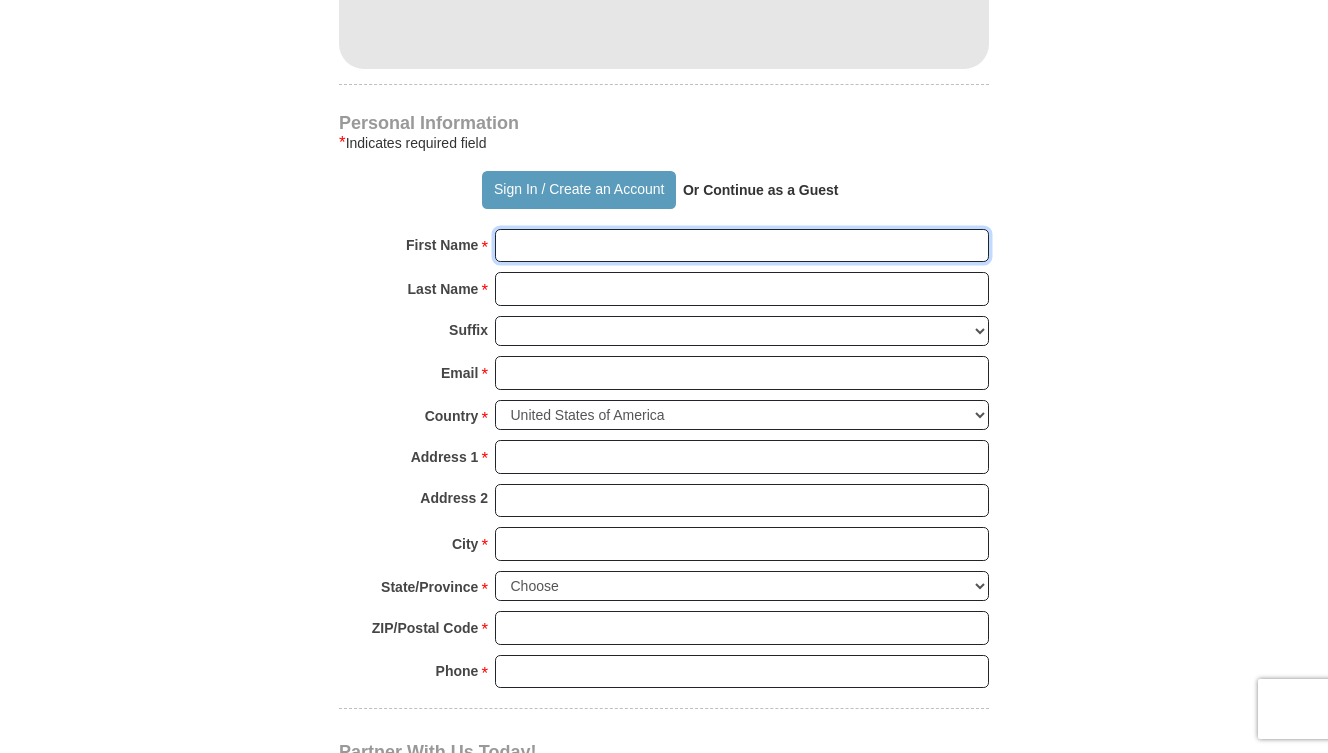 click on "First Name
*" at bounding box center (742, 246) 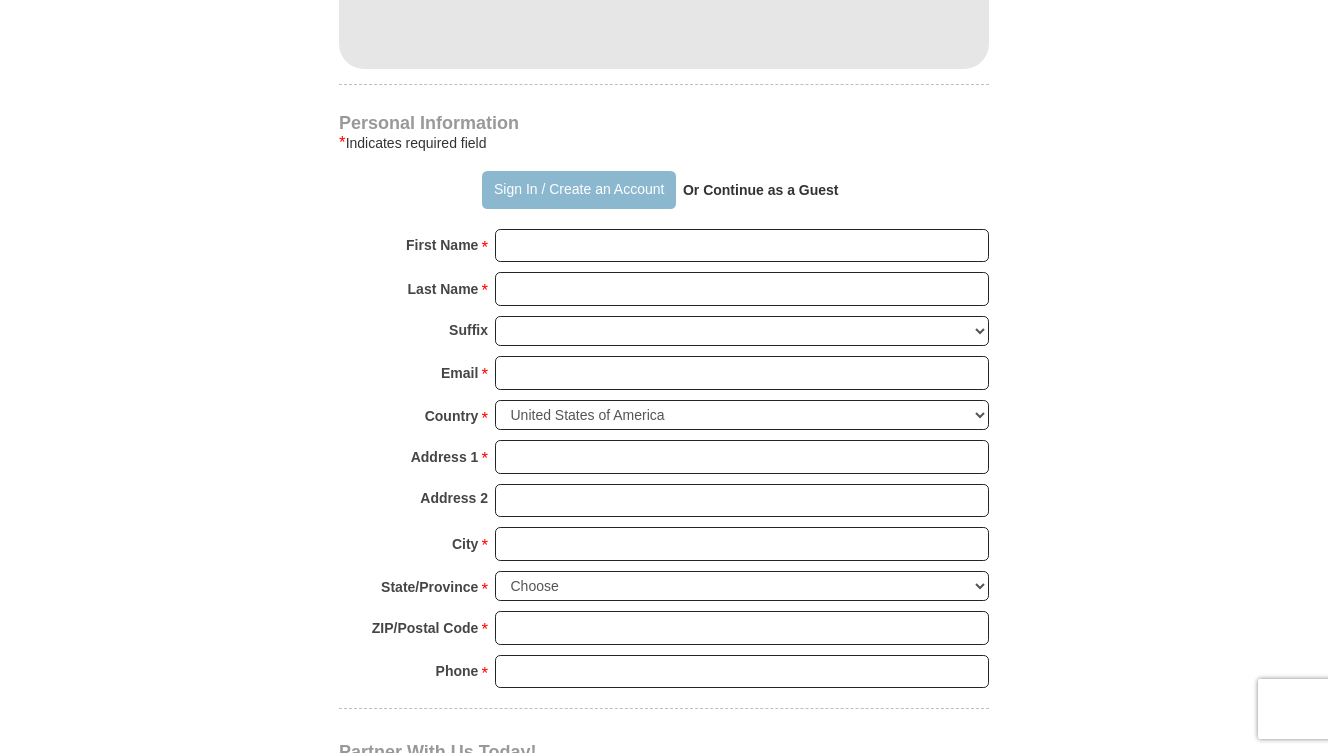 click on "Sign In / Create an Account" at bounding box center (578, 190) 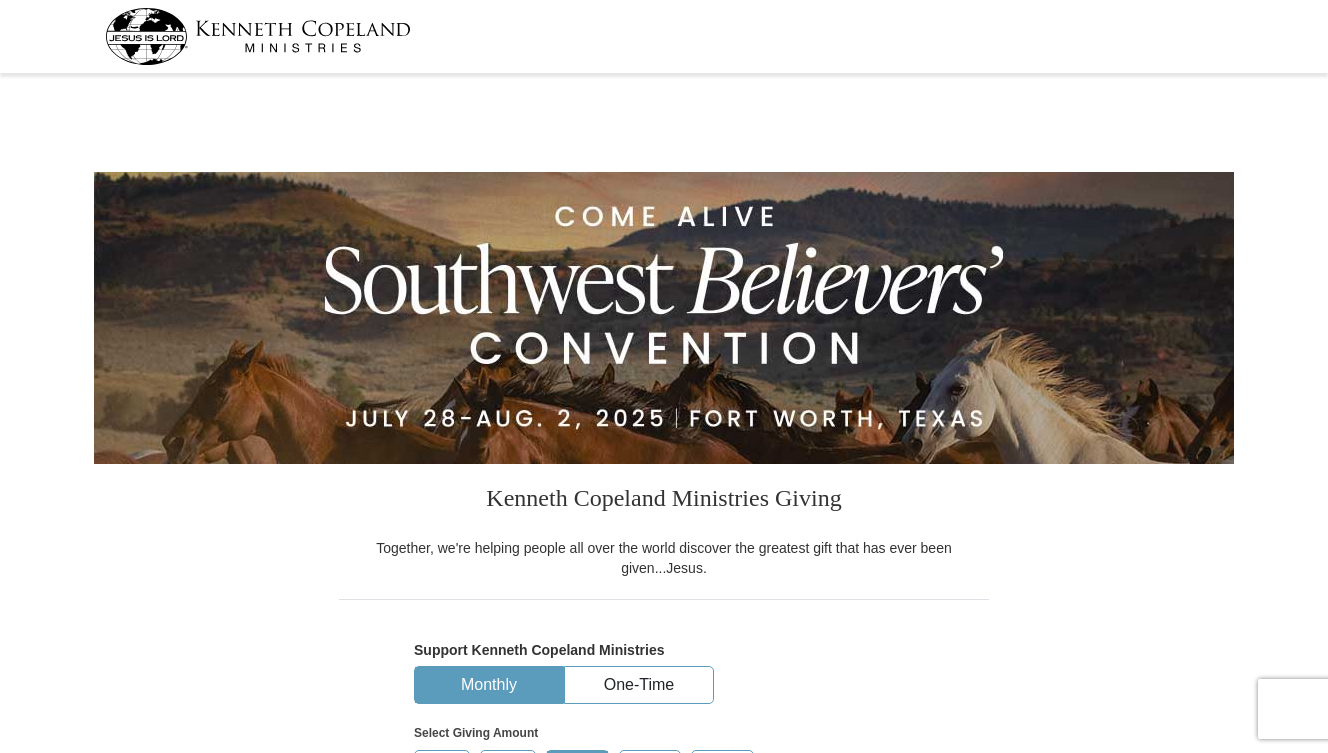 scroll, scrollTop: 0, scrollLeft: 0, axis: both 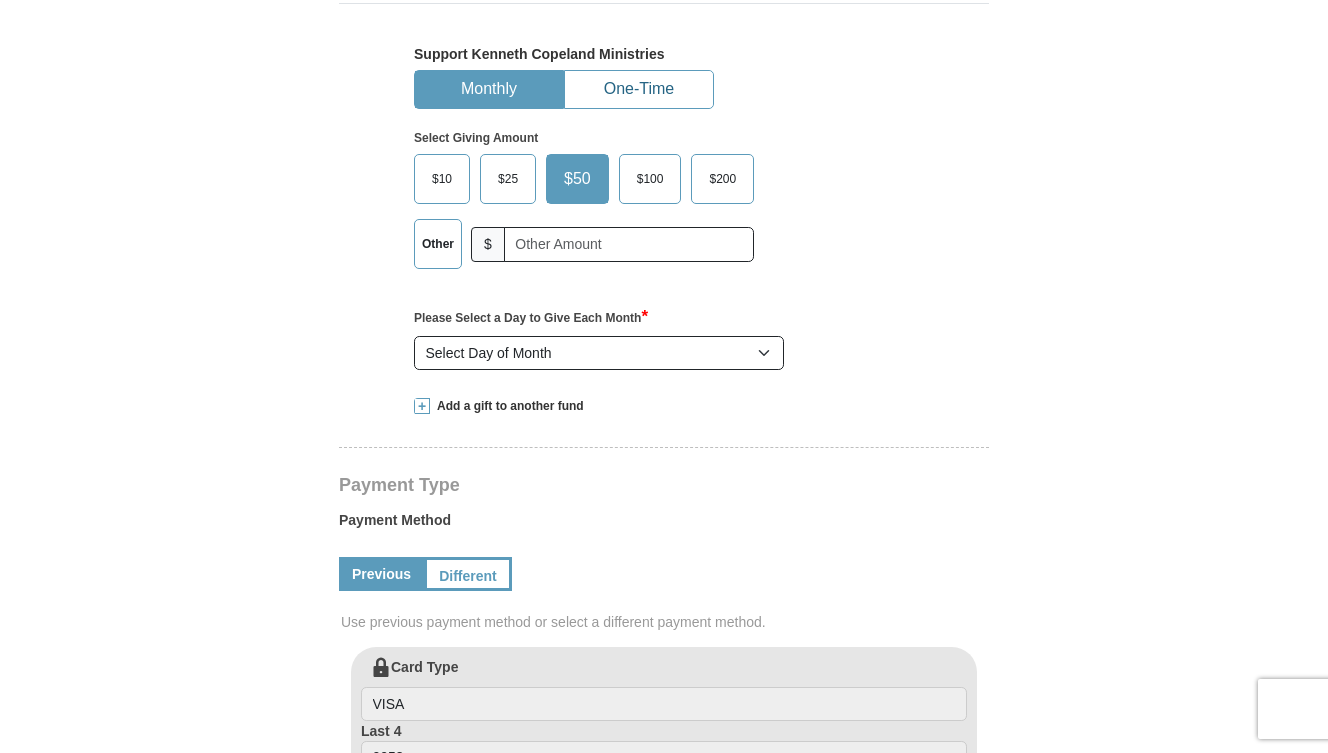 click on "One-Time" at bounding box center (639, 89) 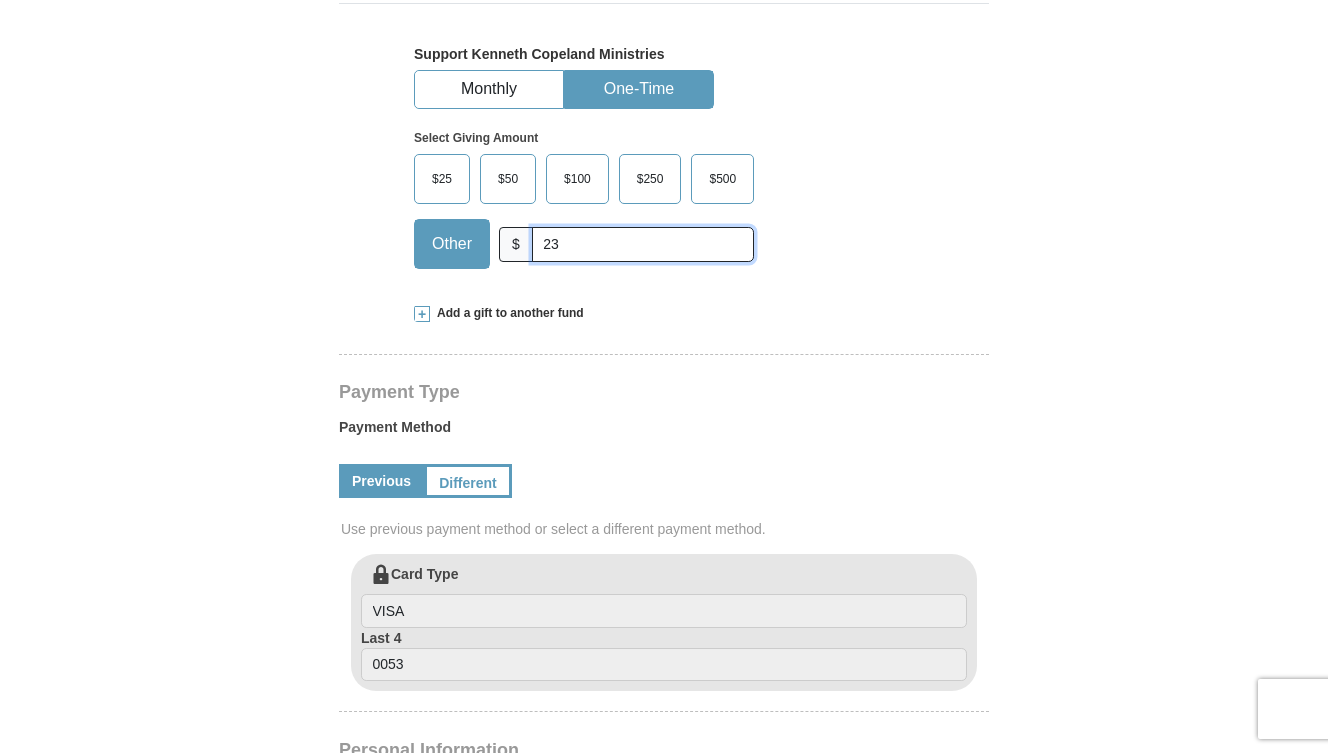 click on "23" at bounding box center (643, 244) 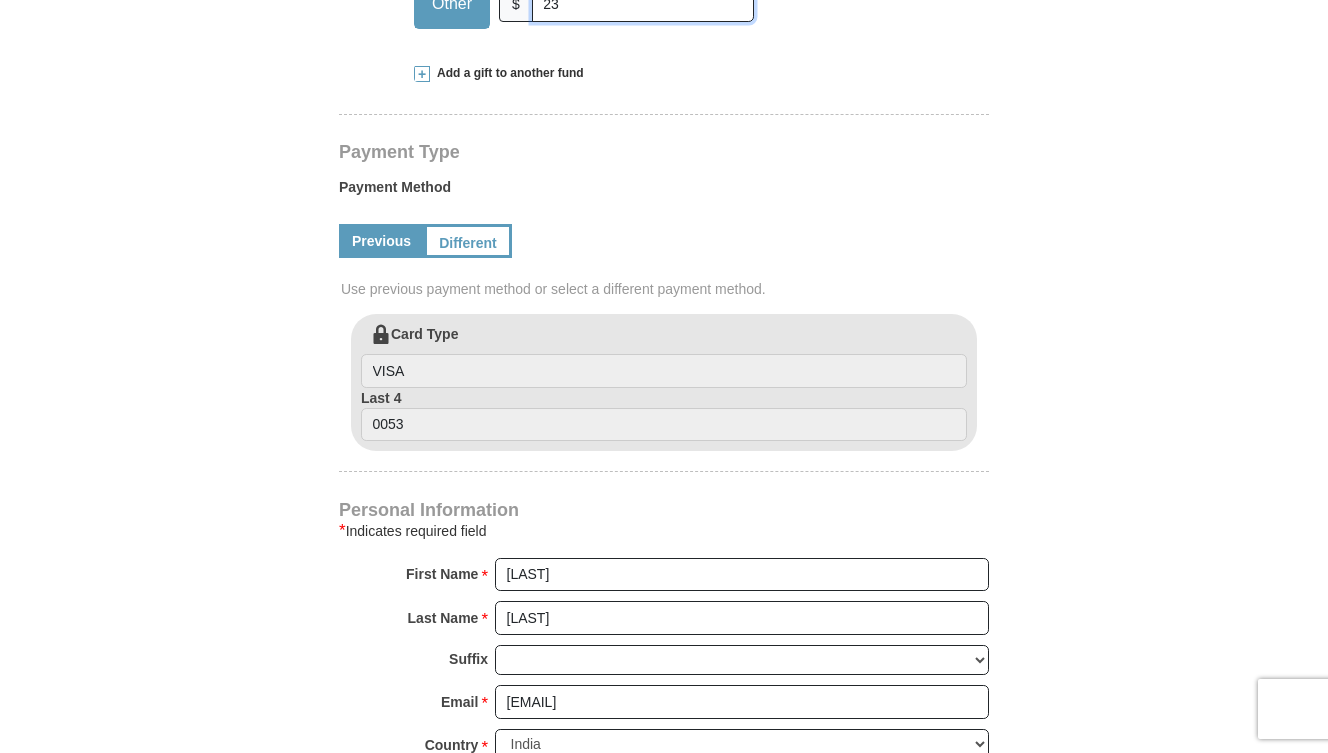 scroll, scrollTop: 942, scrollLeft: 0, axis: vertical 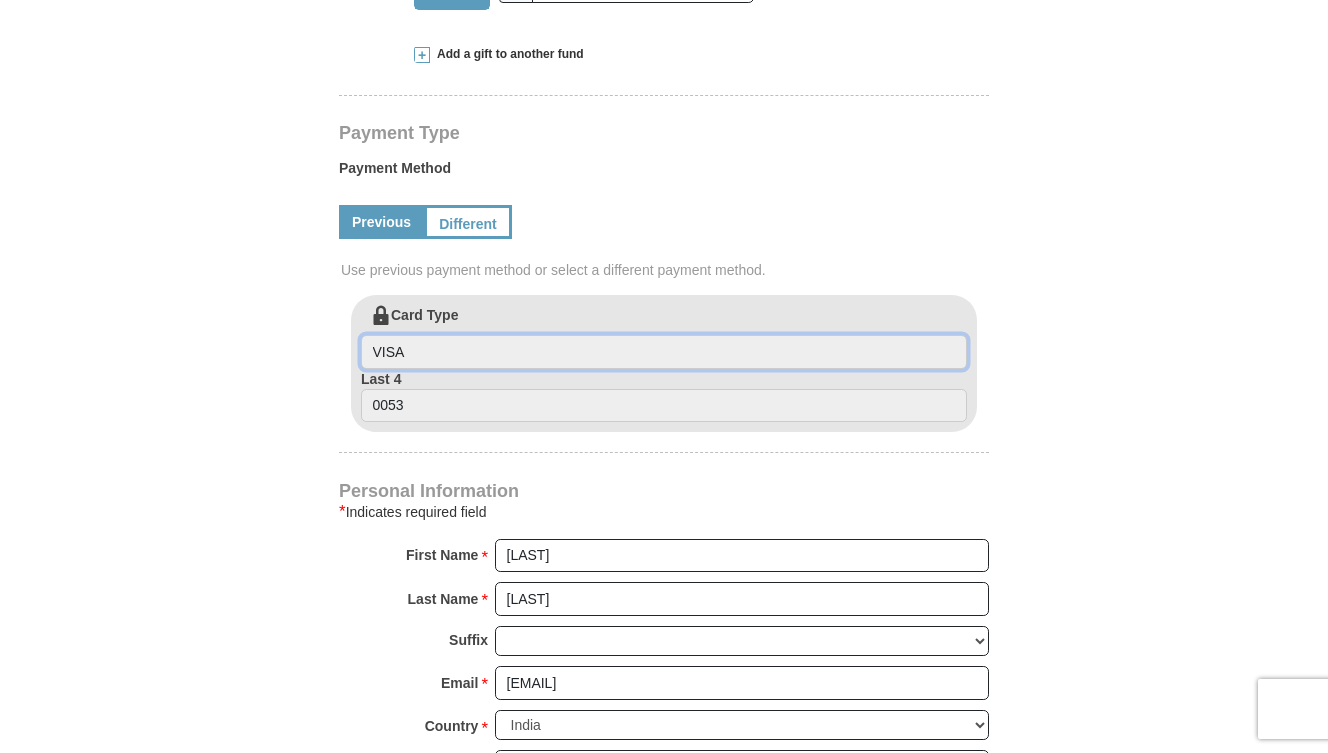 click on "VISA" at bounding box center (664, 352) 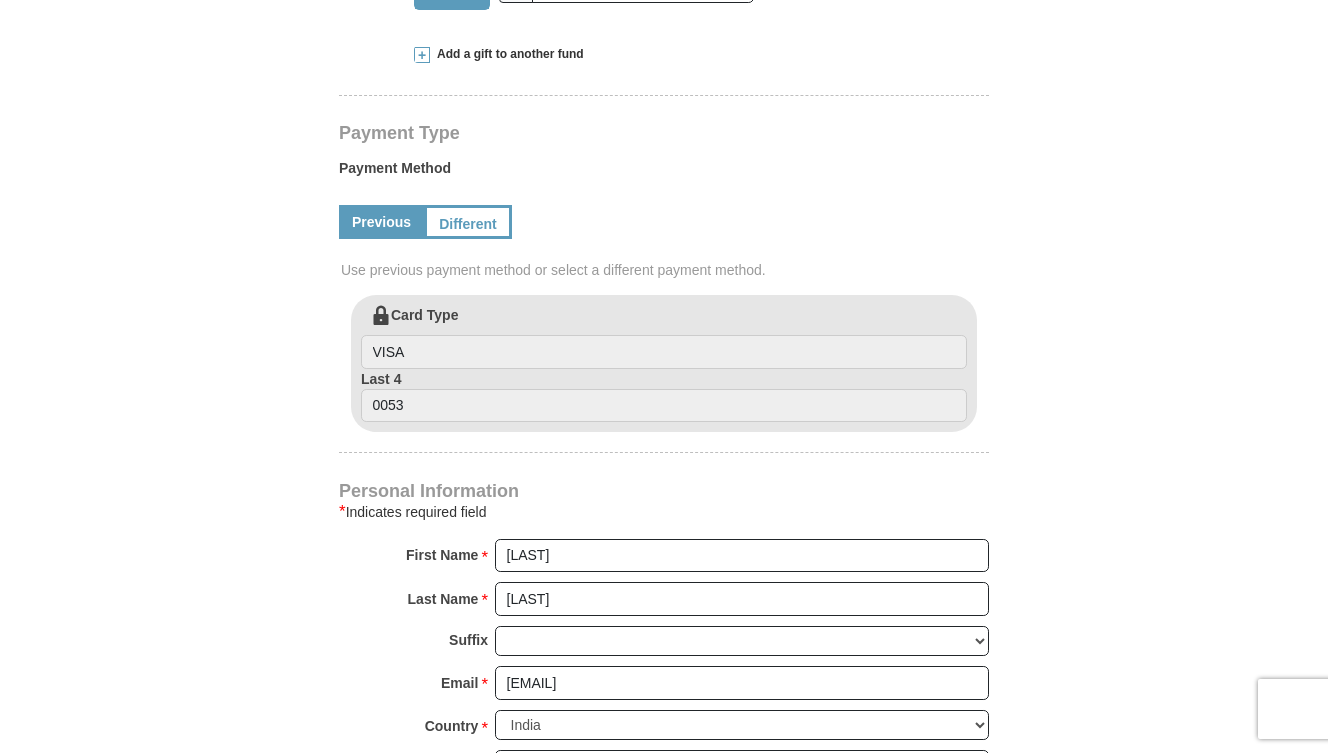 click on "Previous" at bounding box center [381, 222] 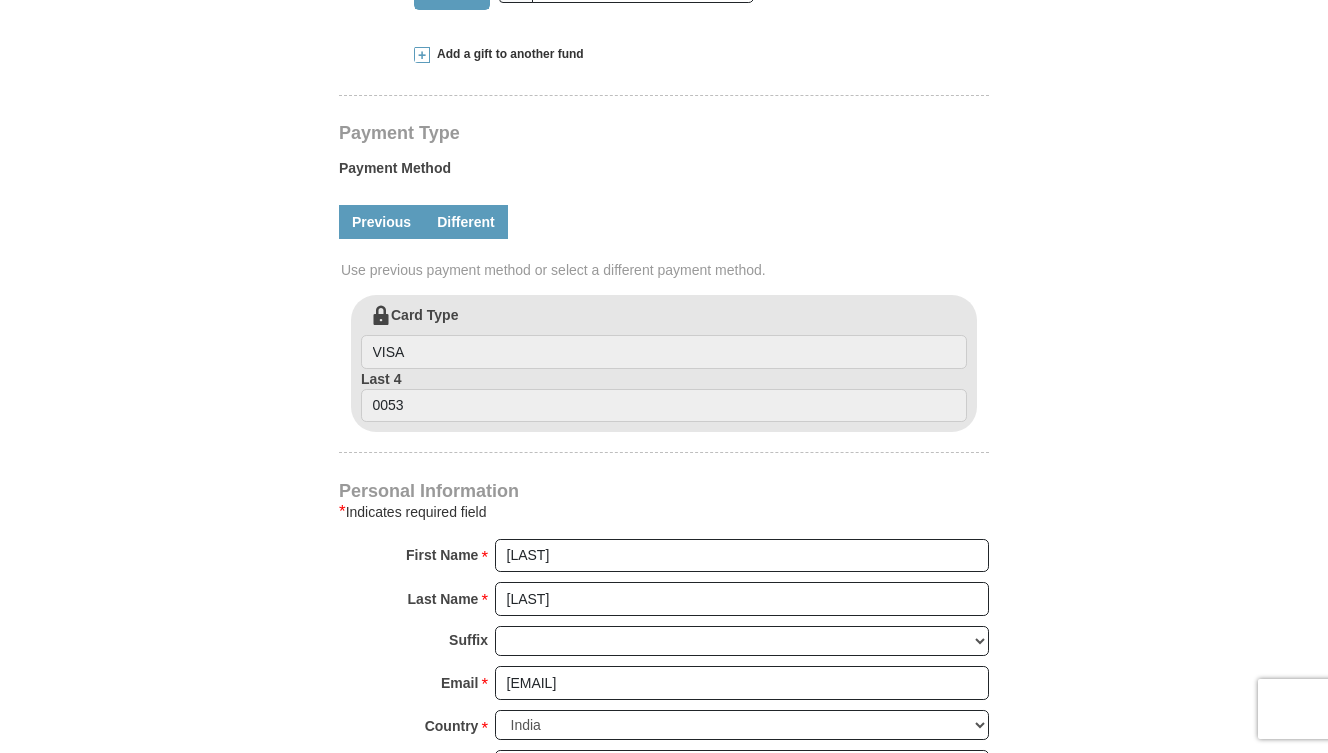 click on "Different" at bounding box center [466, 222] 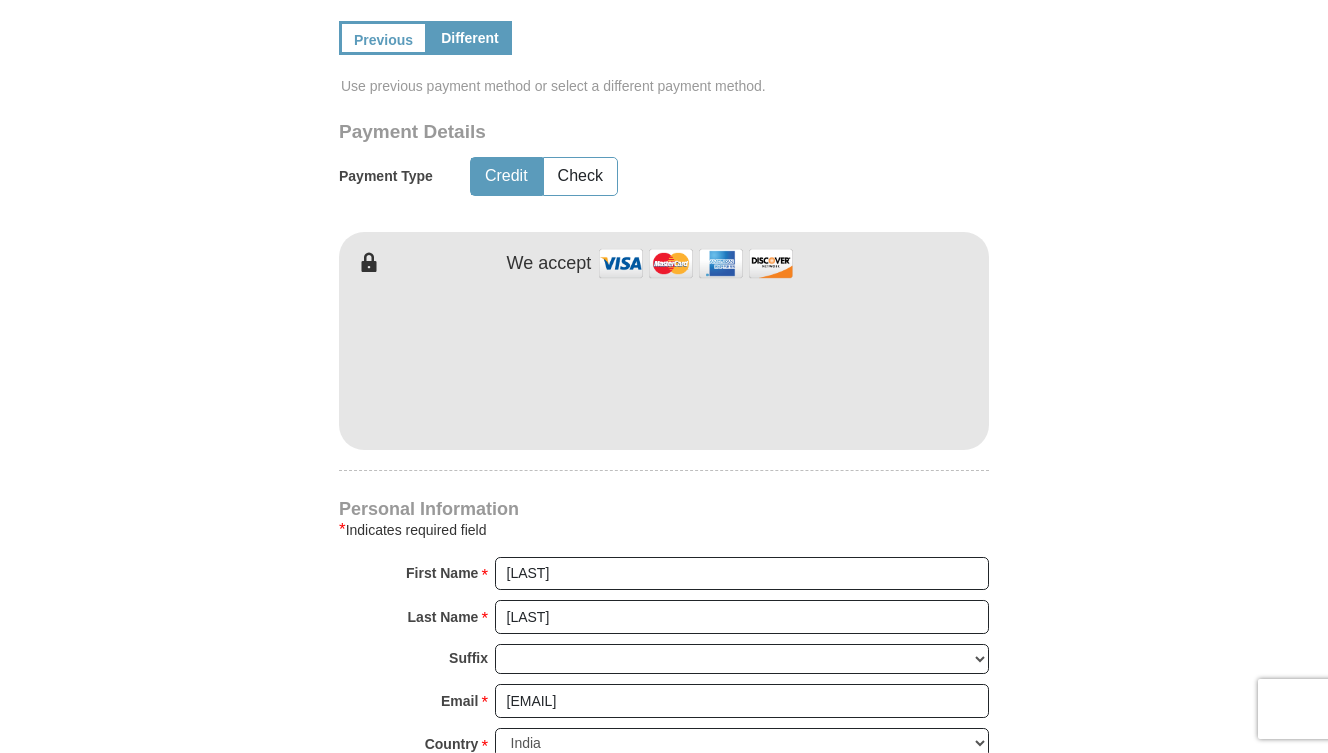 scroll, scrollTop: 1094, scrollLeft: 0, axis: vertical 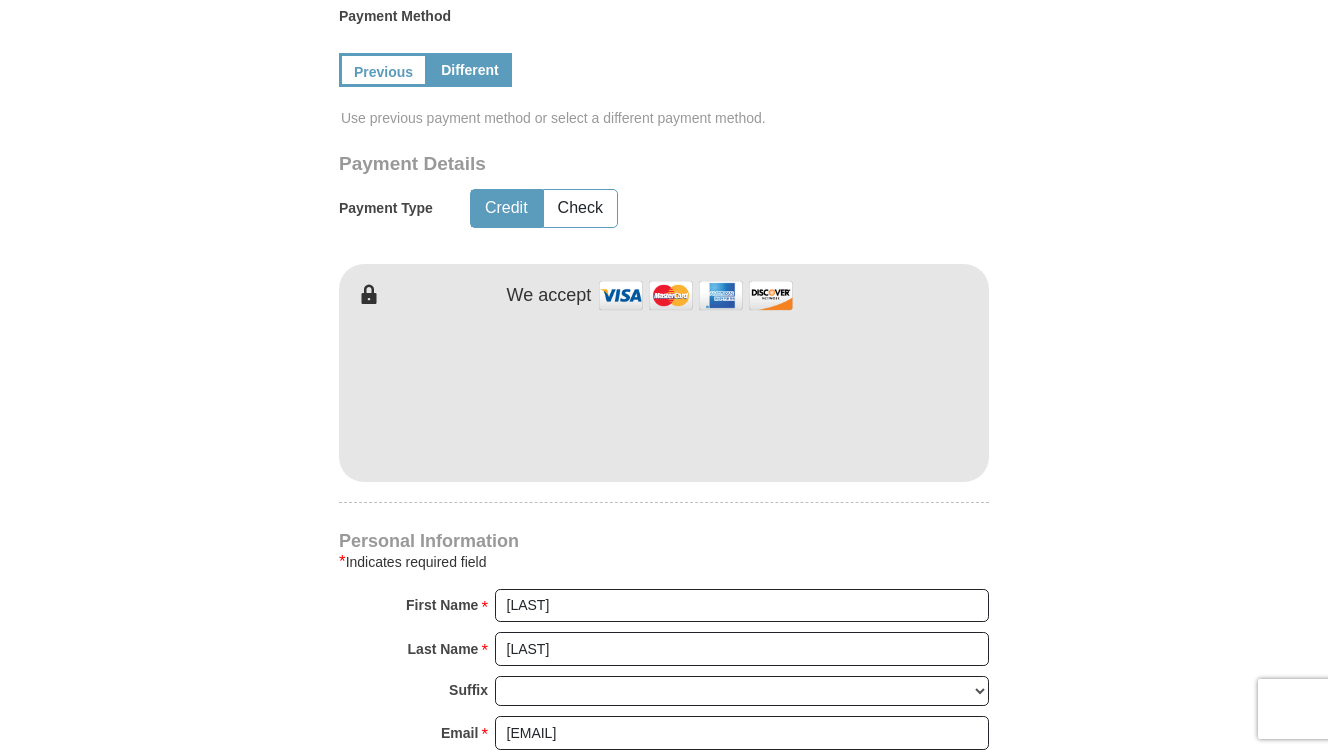 click on "Kenneth Copeland Ministries Giving
Together, we're helping people all over the world discover the greatest gift that has ever been given...Jesus.
Support Kenneth Copeland Ministries
Monthly
One-Time
Select Giving Amount
Amount must be a valid number
The total gift cannot be less than $1.00
$25 $50" at bounding box center [664, 344] 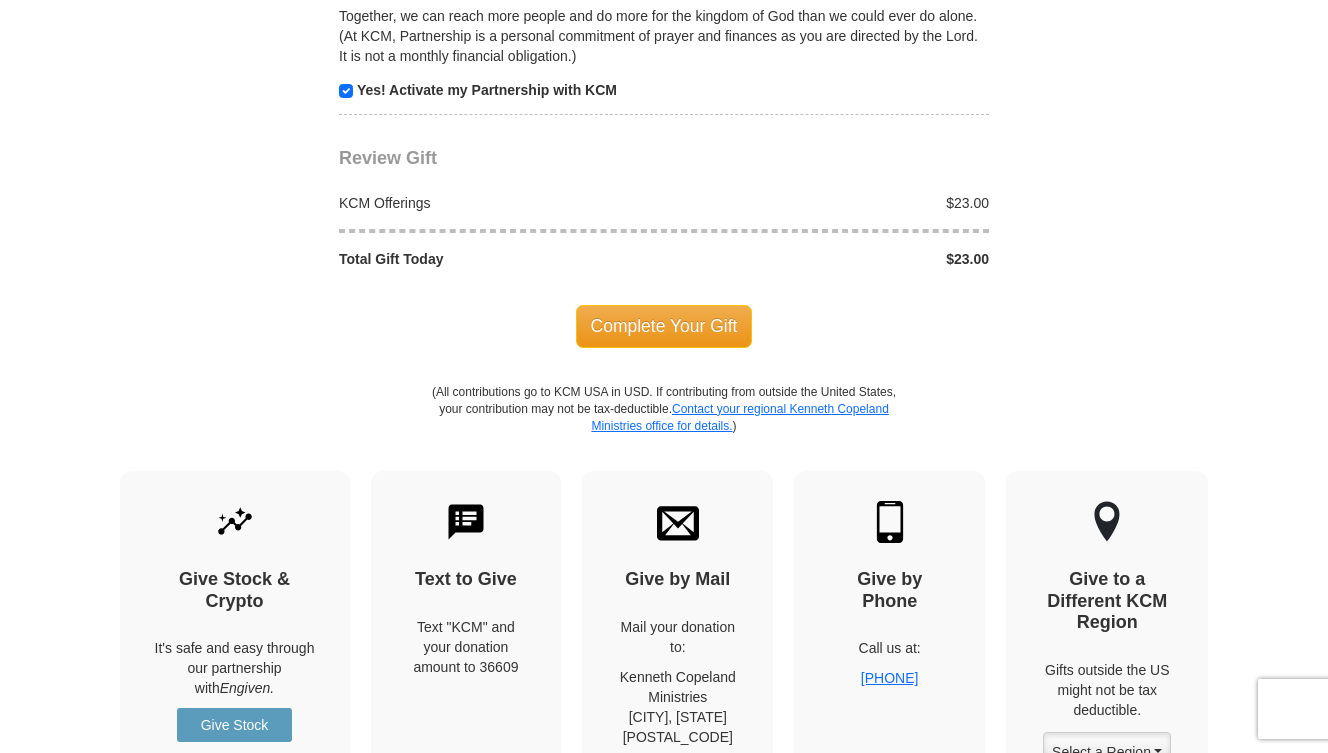 scroll, scrollTop: 2359, scrollLeft: 0, axis: vertical 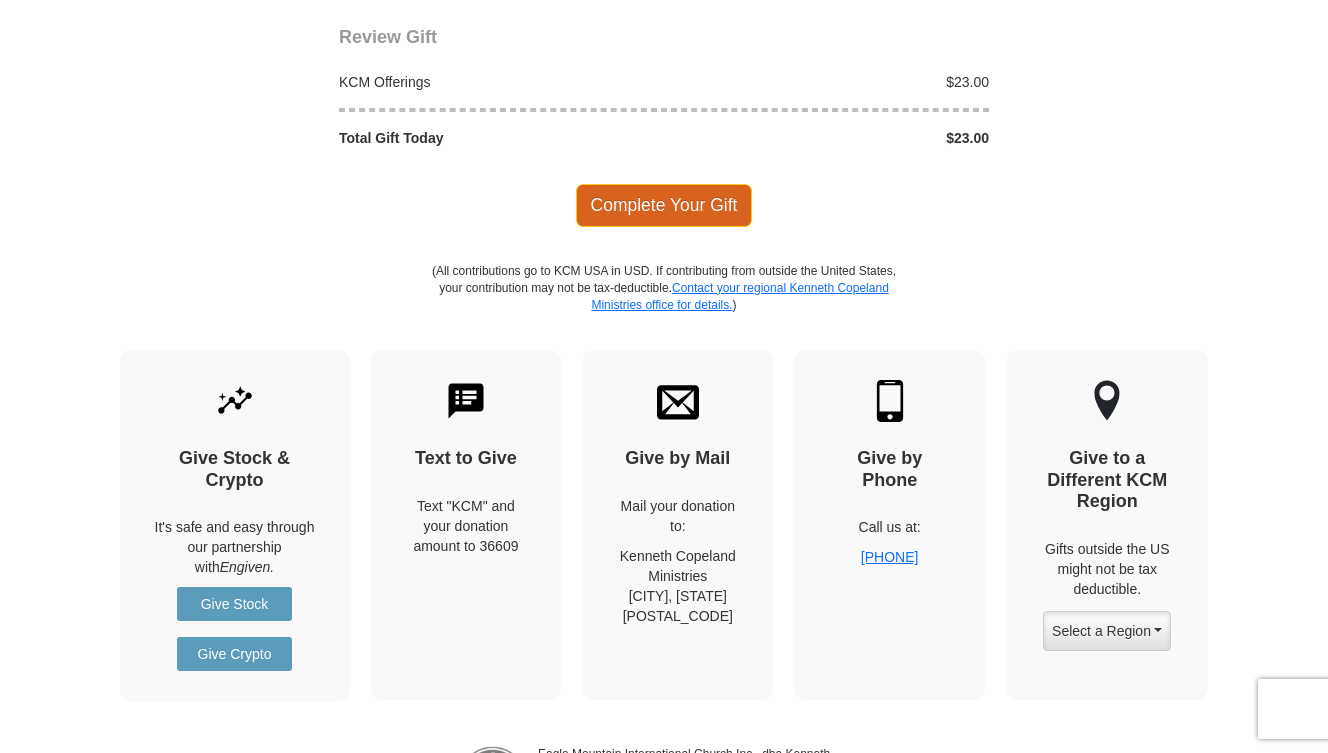 click on "Complete Your Gift" at bounding box center (664, 205) 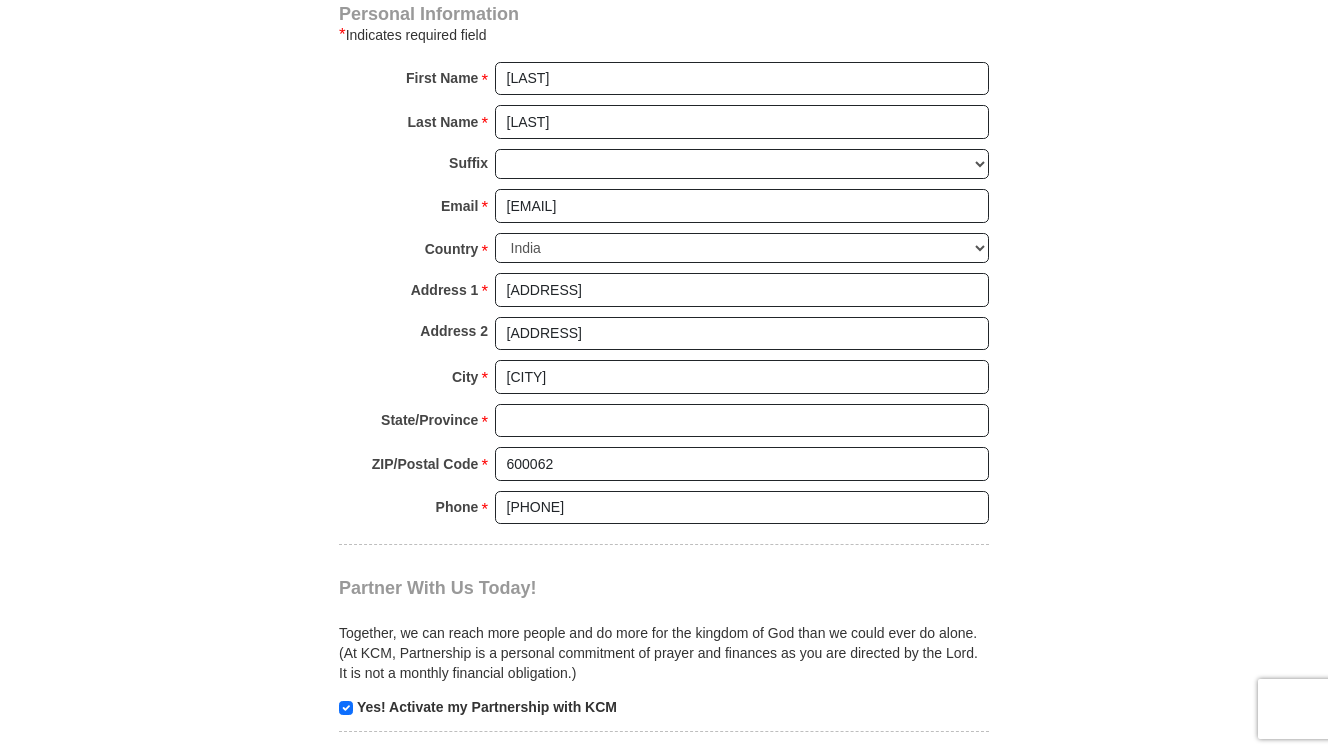scroll, scrollTop: 1620, scrollLeft: 0, axis: vertical 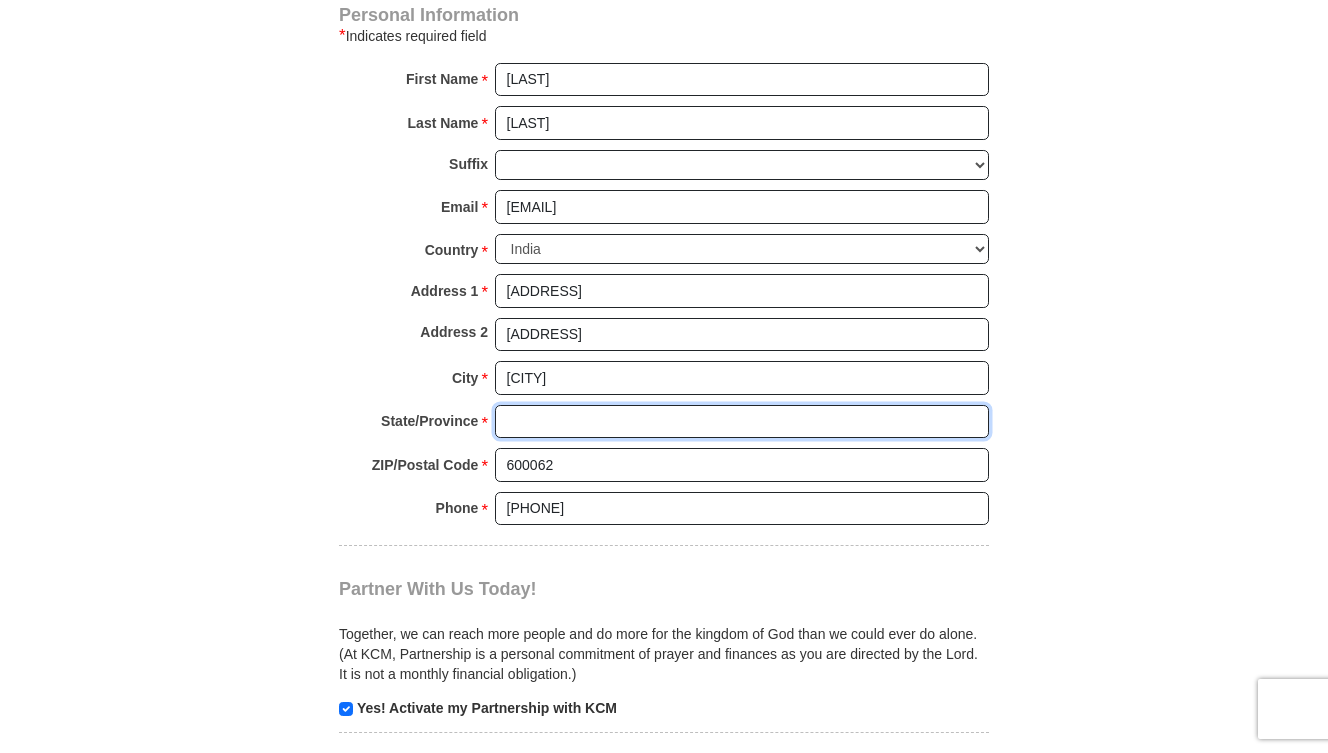 click on "State/Province
*" at bounding box center [742, 422] 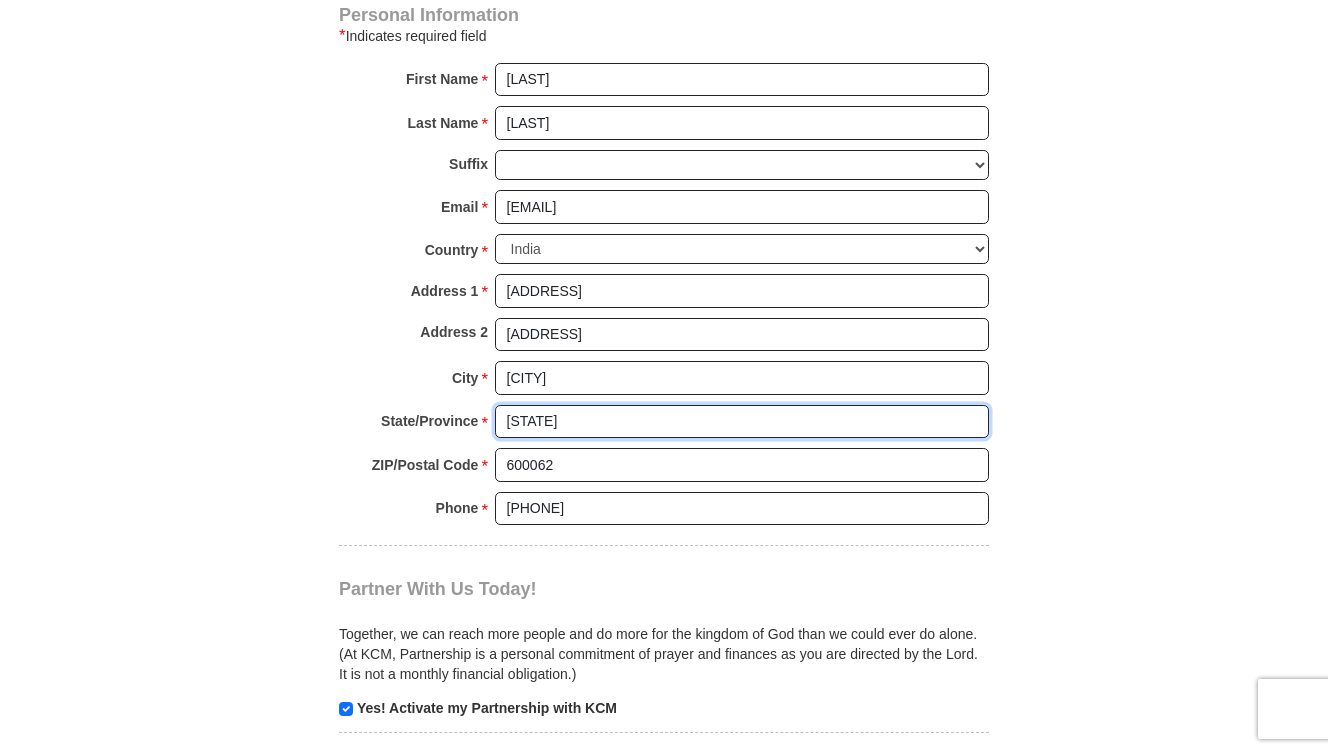 type on "TN" 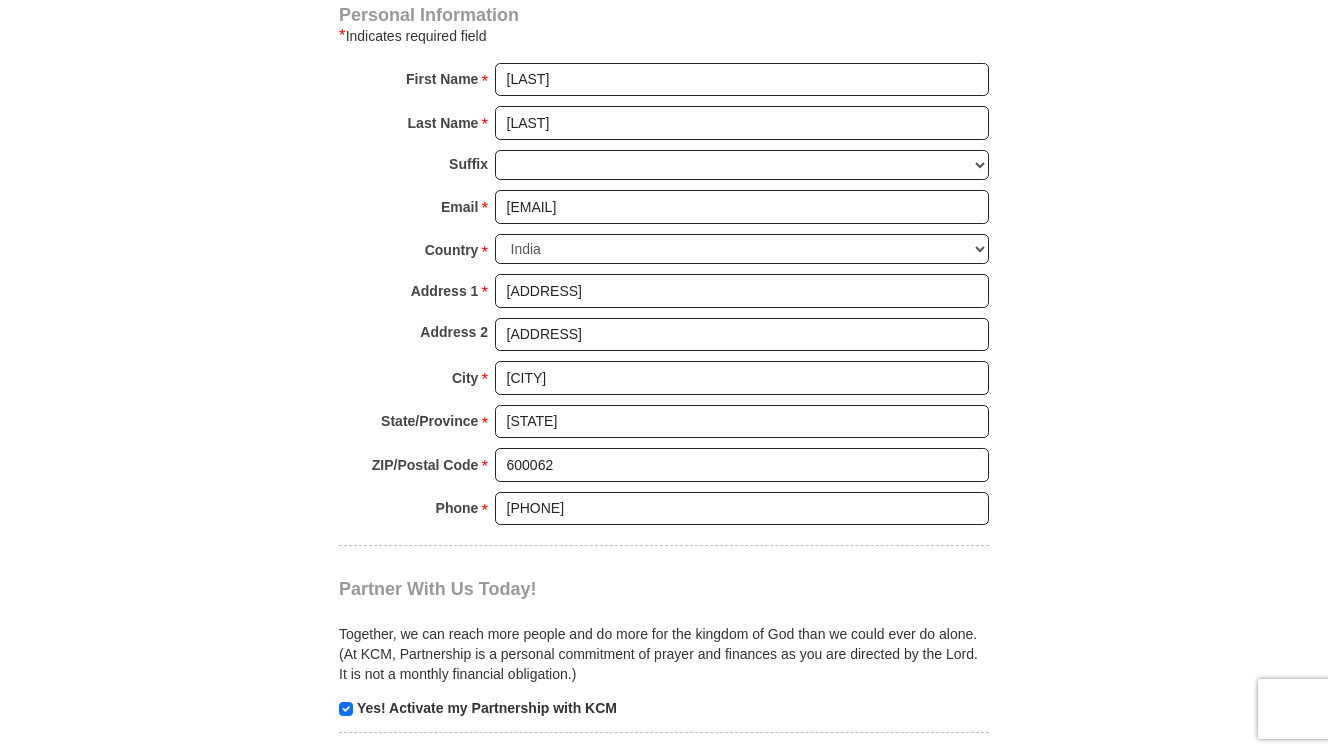 click on "Email
*
bensonbpaul@yahoo.com
Please enter Email
The email address you have entered is not valid." at bounding box center (664, 212) 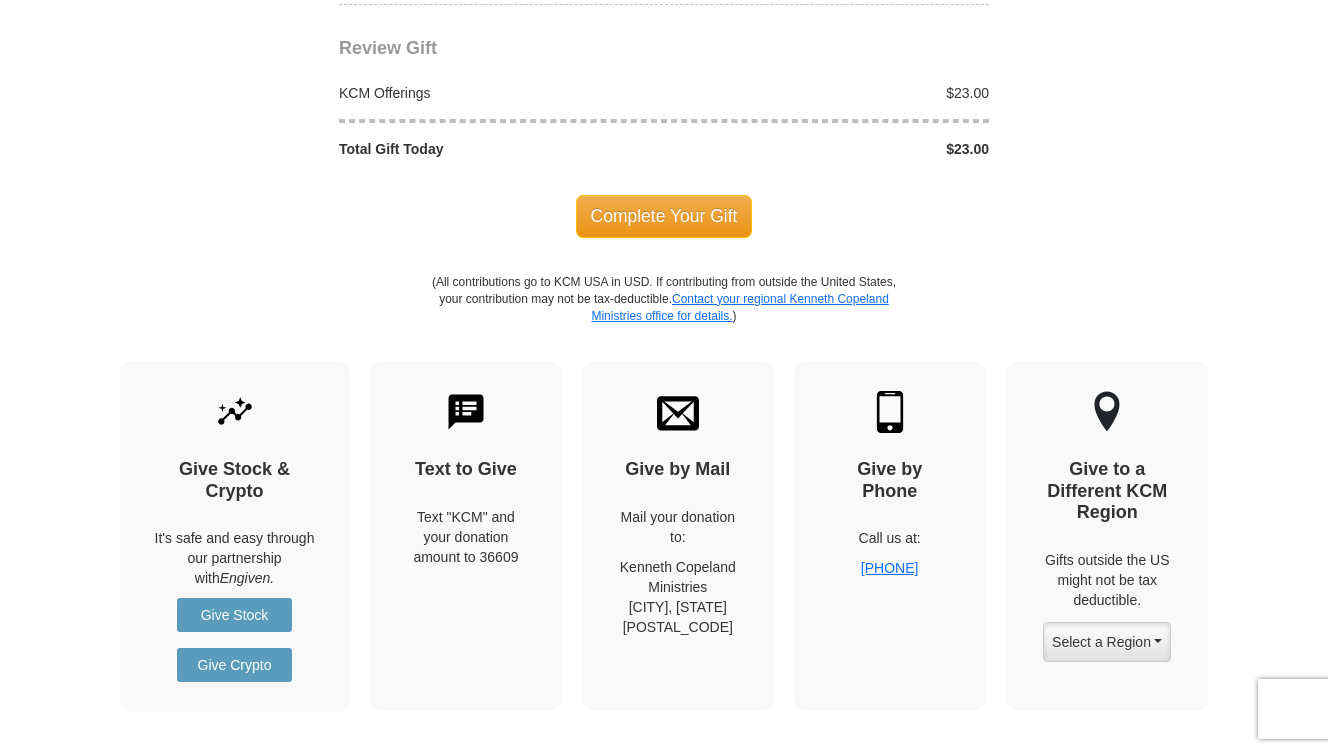 scroll, scrollTop: 2346, scrollLeft: 0, axis: vertical 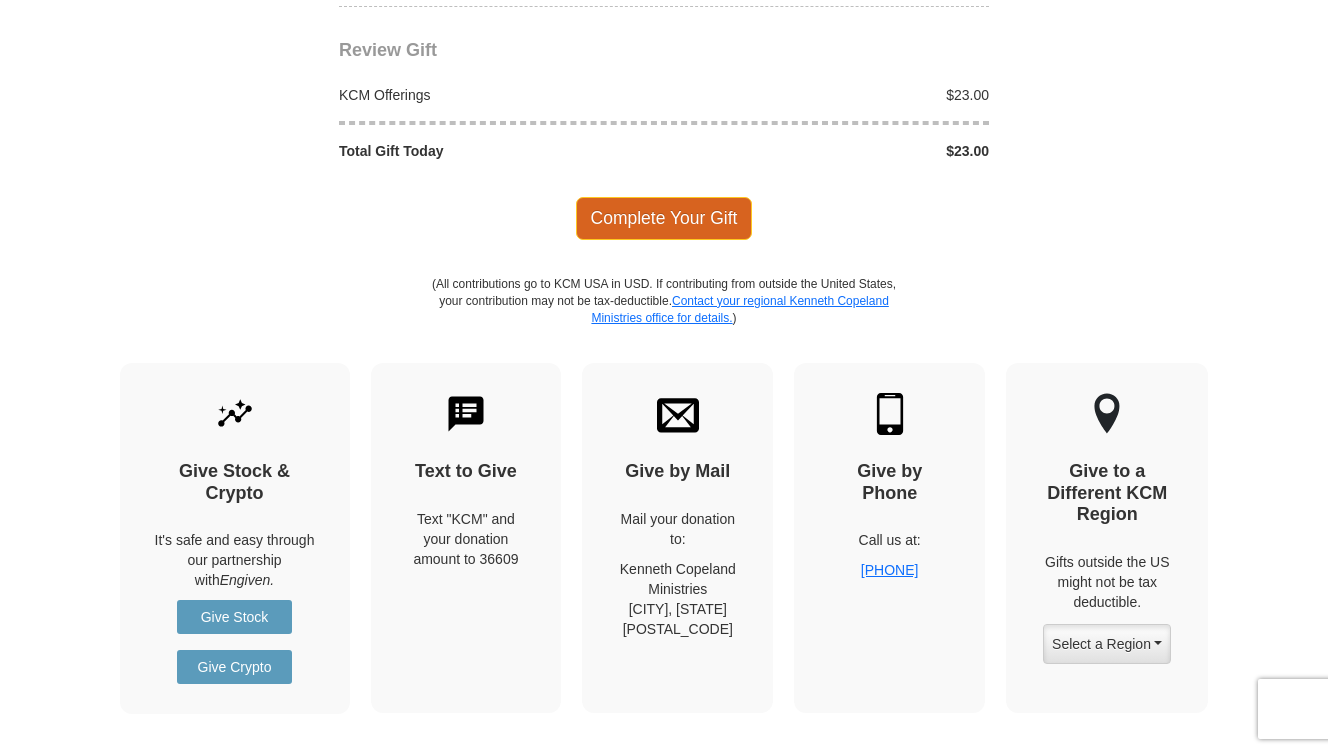 click on "Complete Your Gift" at bounding box center [664, 218] 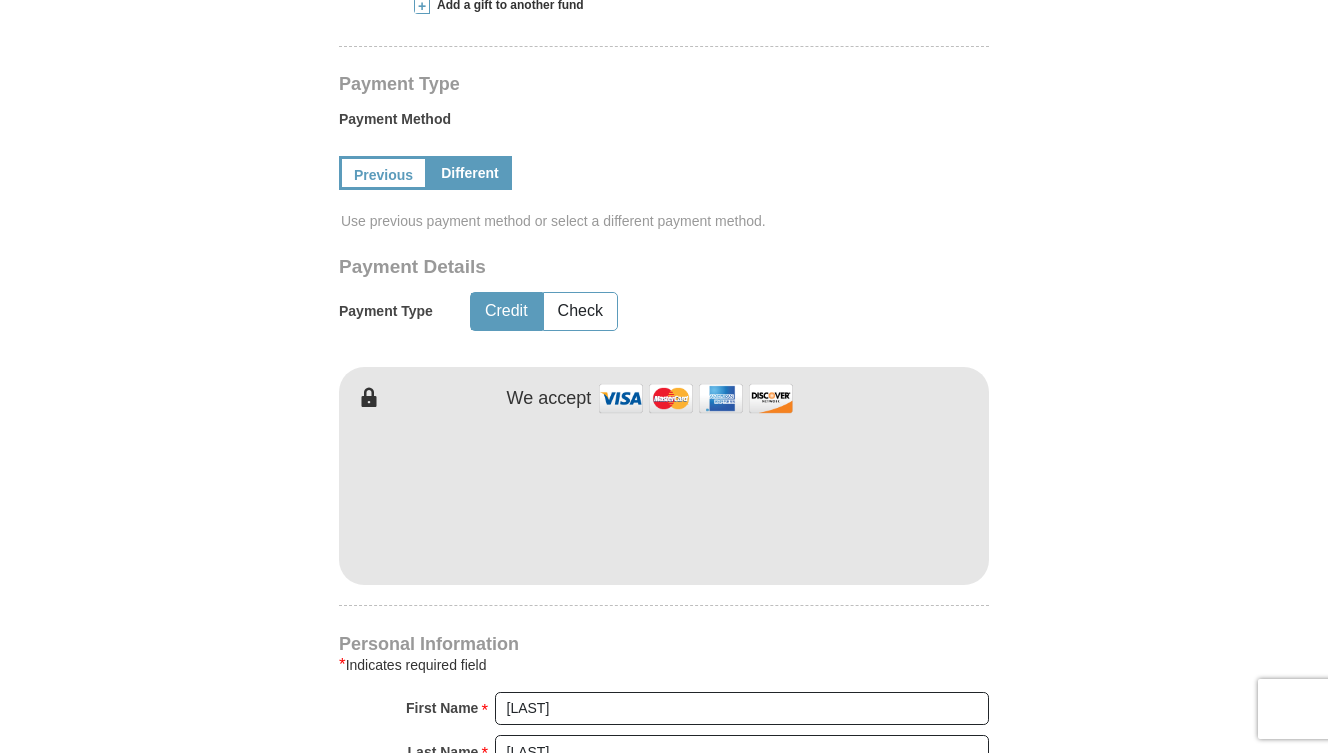 scroll, scrollTop: 1006, scrollLeft: 0, axis: vertical 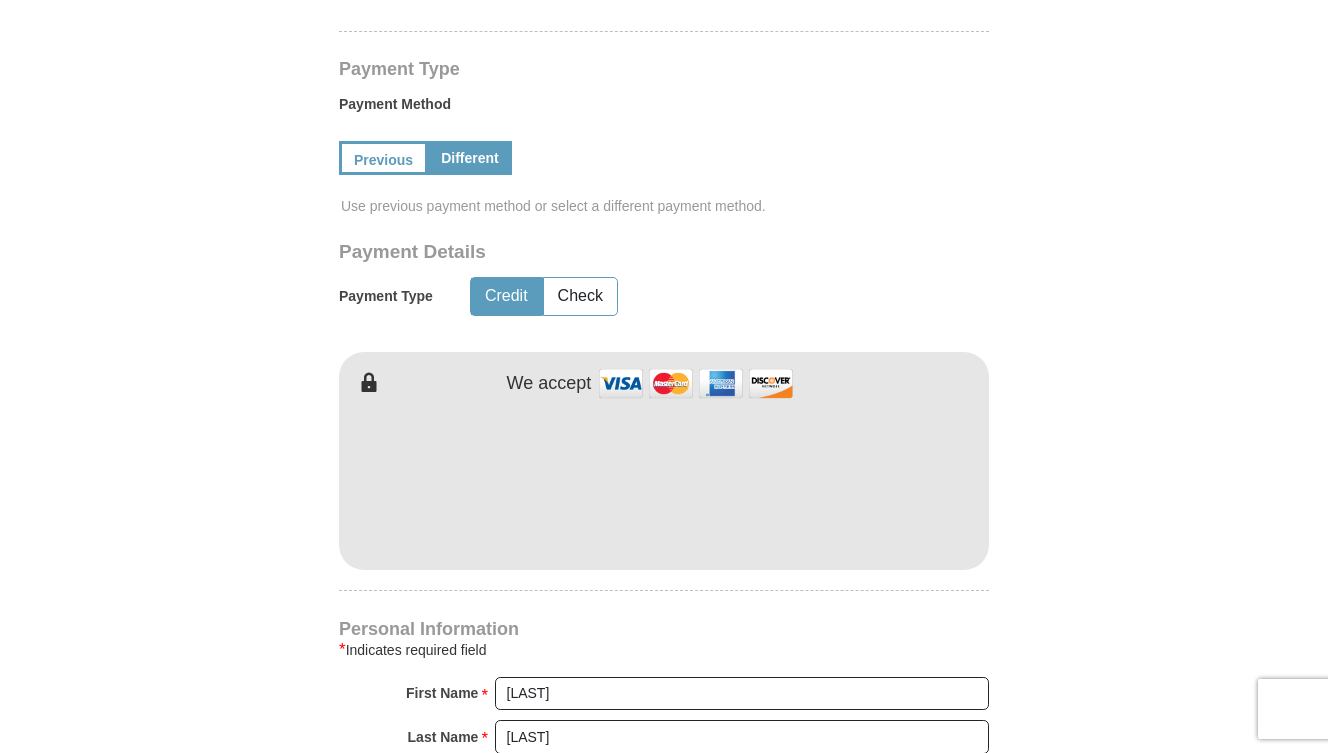click on "Payment Details
Payment Type
Credit
Check
We accept" at bounding box center [664, 405] 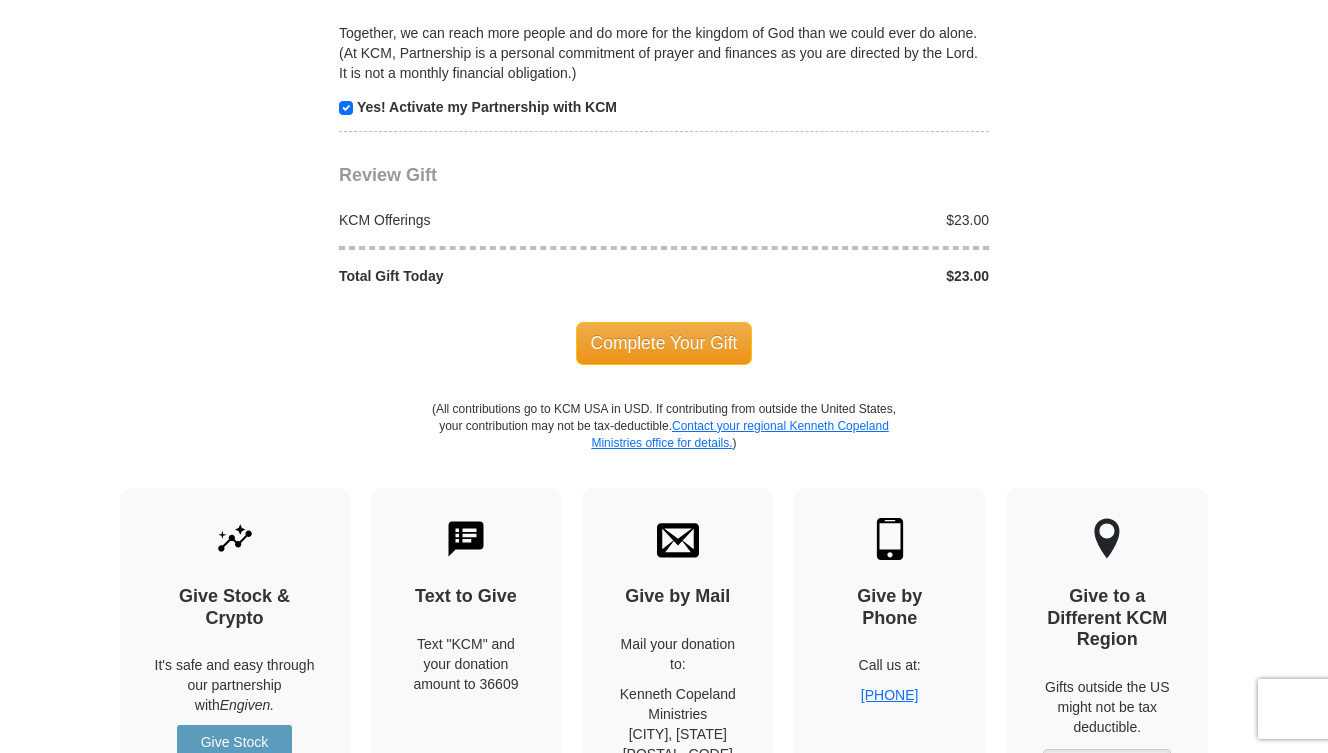 scroll, scrollTop: 2281, scrollLeft: 0, axis: vertical 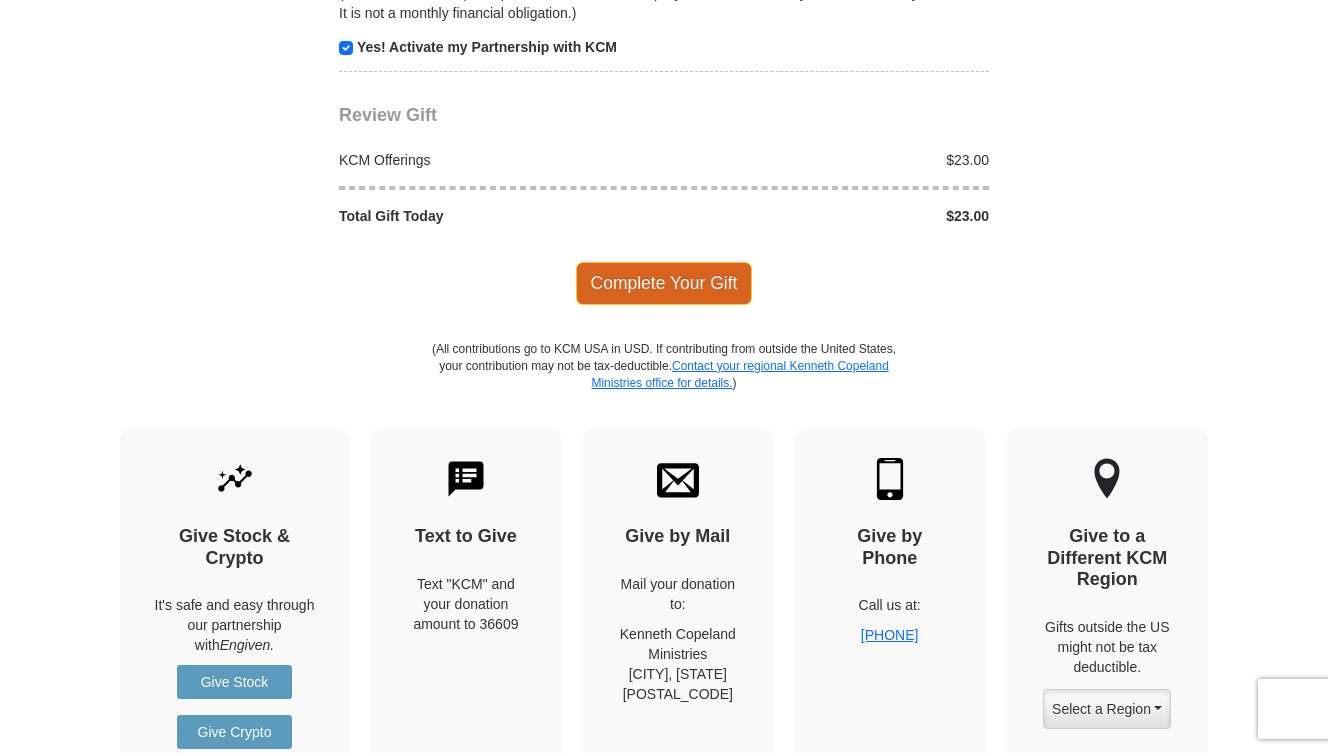 click on "Complete Your Gift" at bounding box center (664, 283) 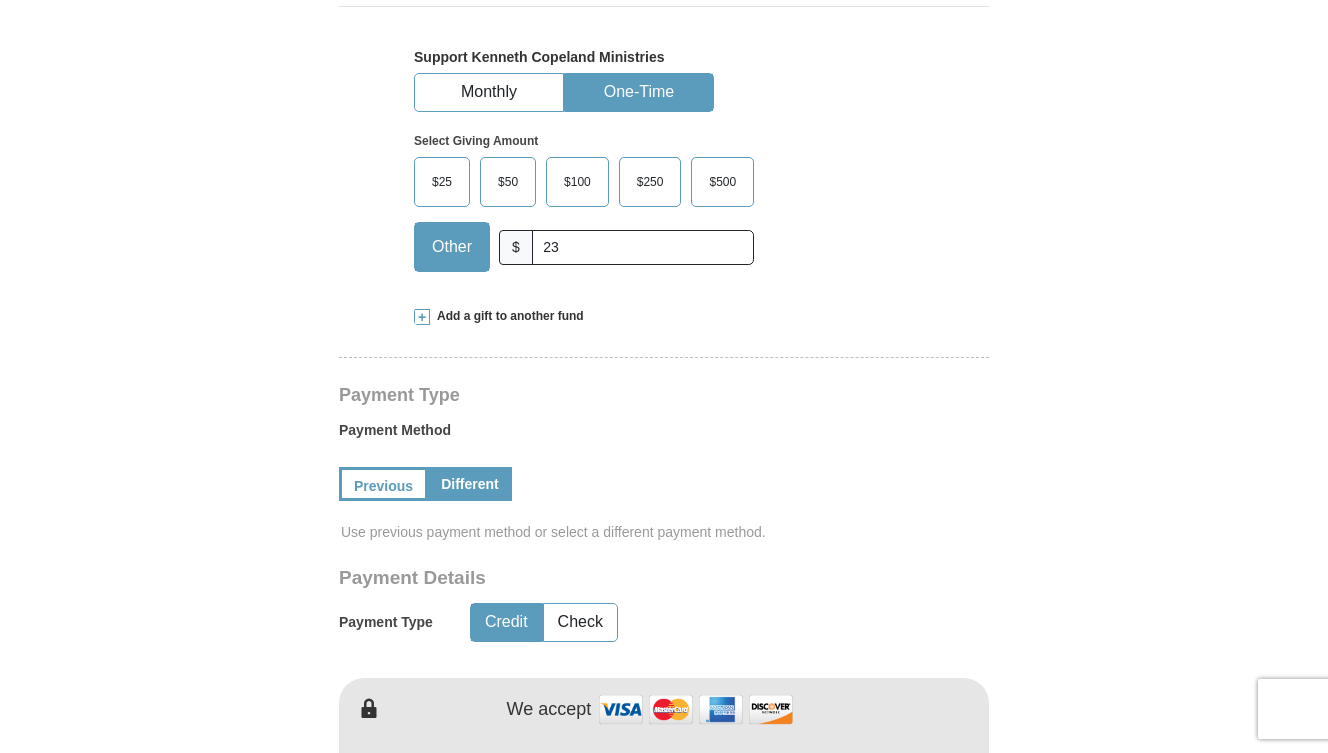 scroll, scrollTop: 0, scrollLeft: 0, axis: both 